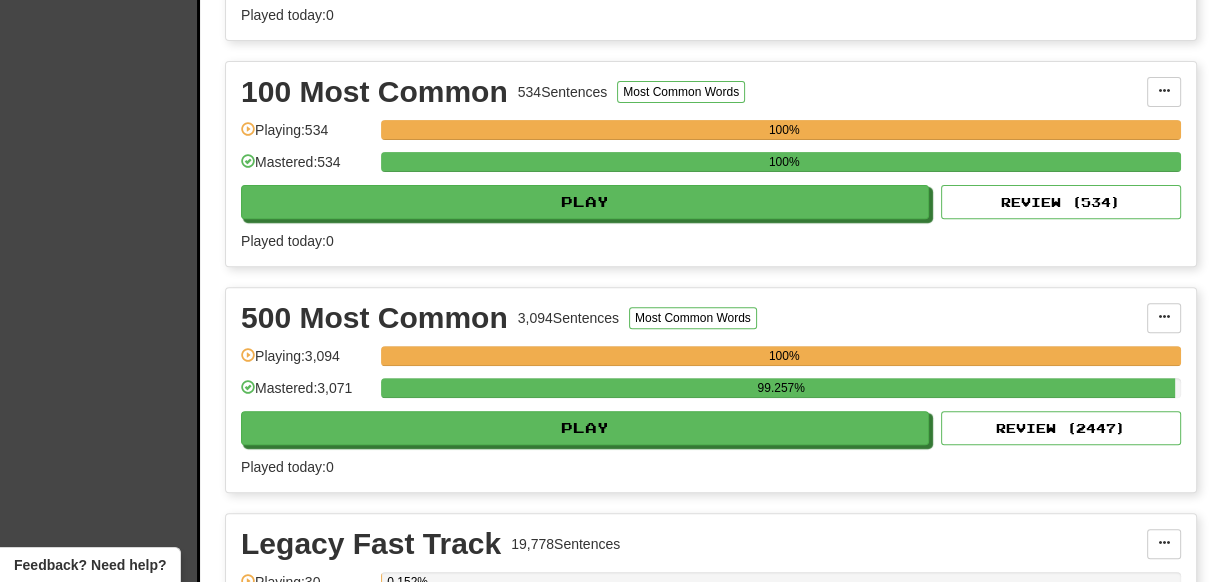 scroll, scrollTop: 0, scrollLeft: 0, axis: both 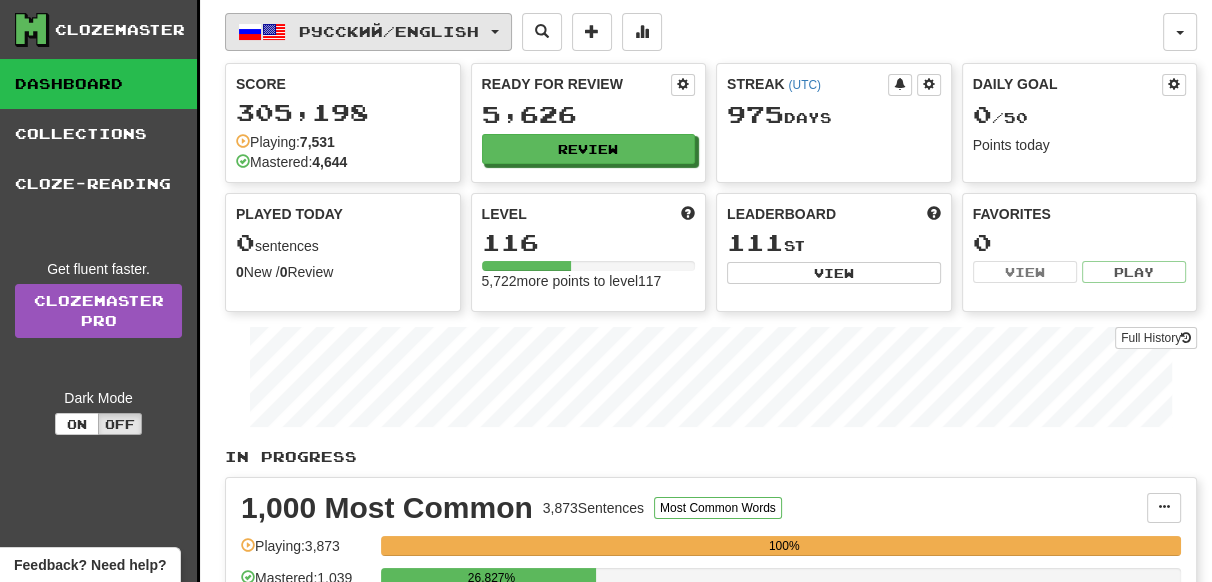 click on "Русский  /  English" at bounding box center (389, 31) 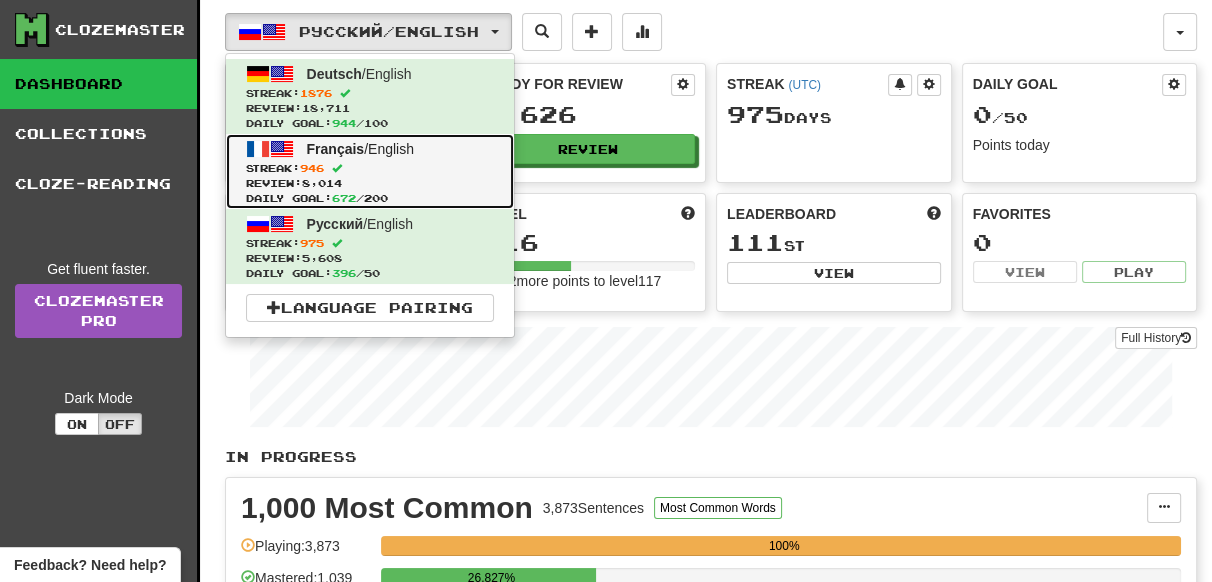 click on "Streak:  946" at bounding box center [370, 168] 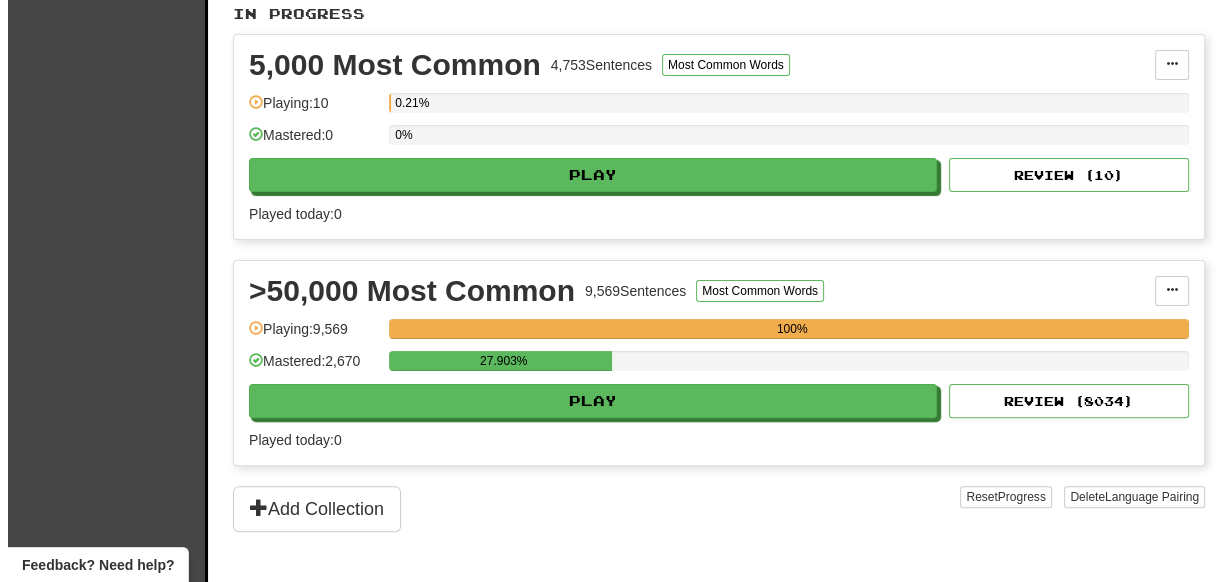 scroll, scrollTop: 454, scrollLeft: 0, axis: vertical 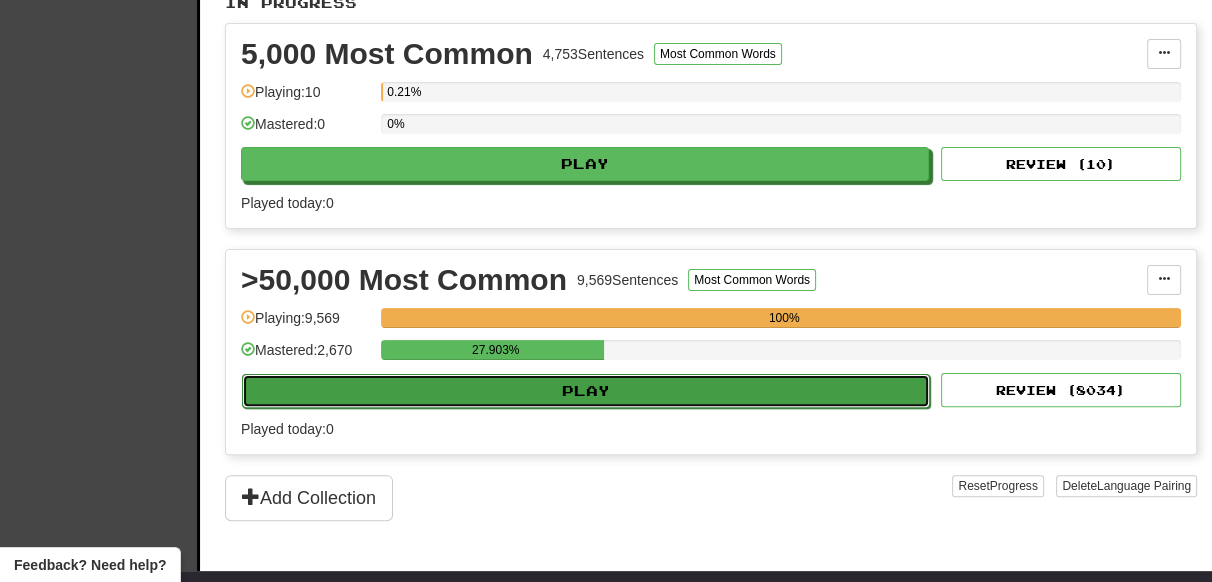 click on "Play" at bounding box center [586, 391] 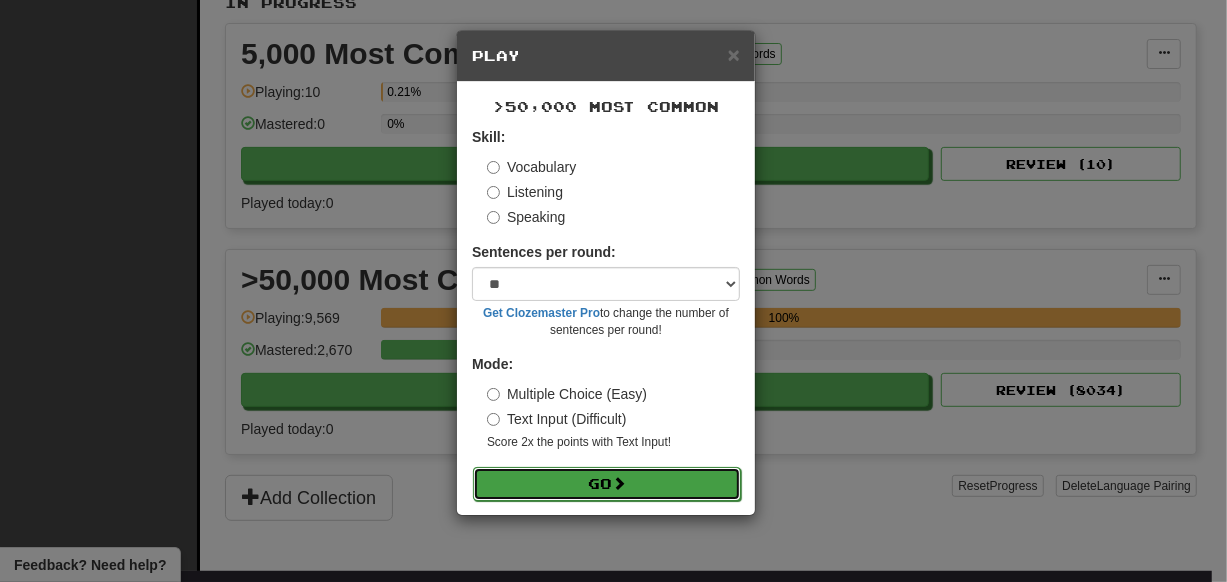 click on "Go" at bounding box center [607, 484] 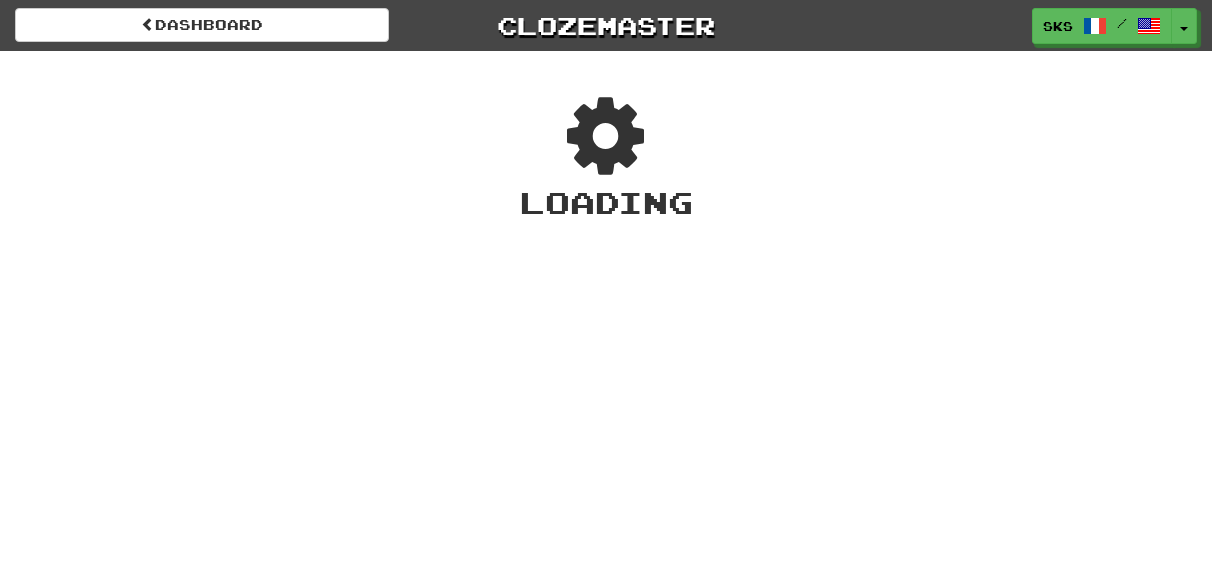 scroll, scrollTop: 0, scrollLeft: 0, axis: both 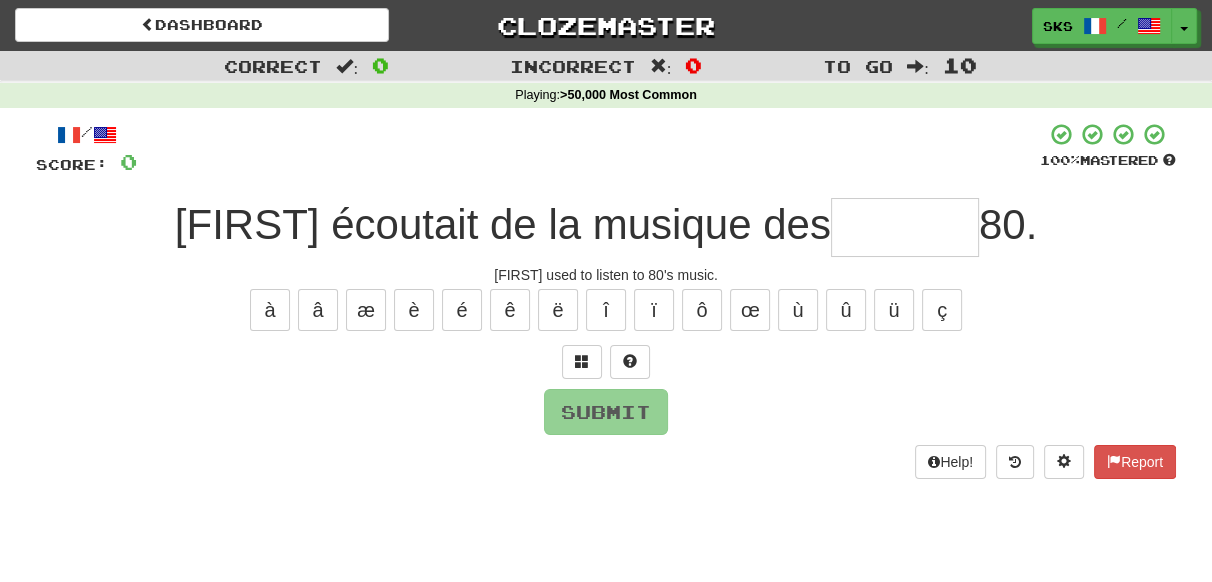 type on "*" 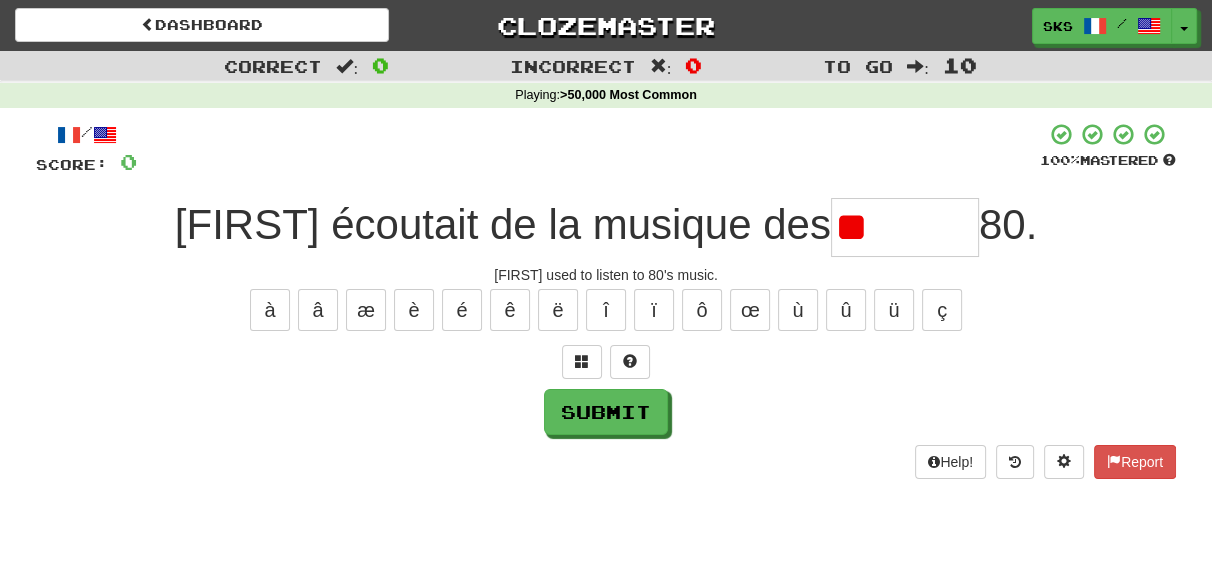 type on "*" 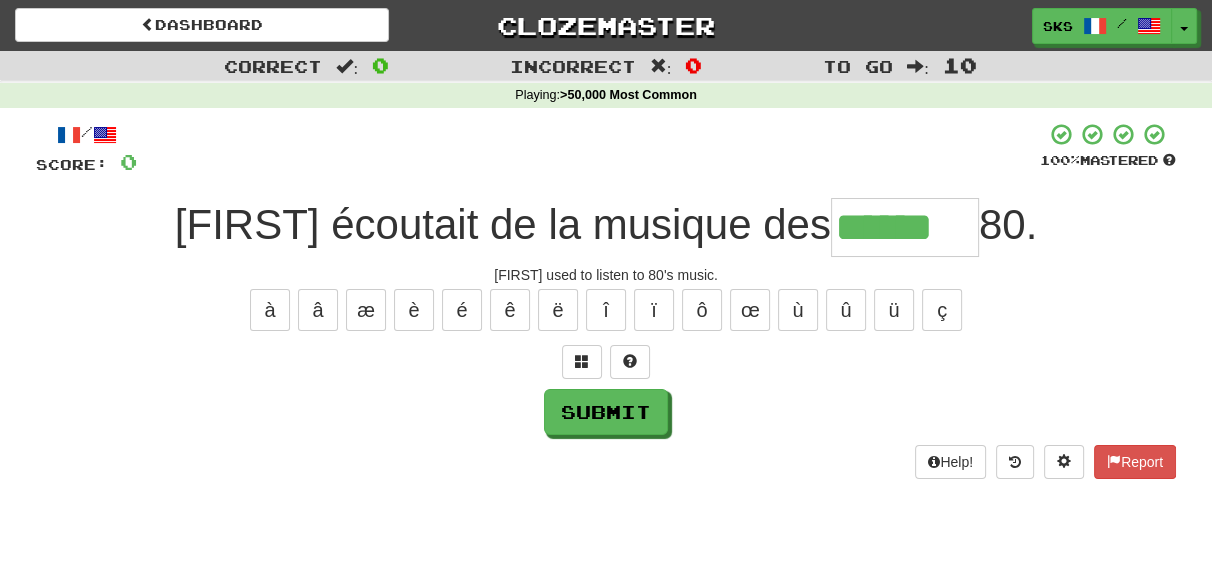 type on "******" 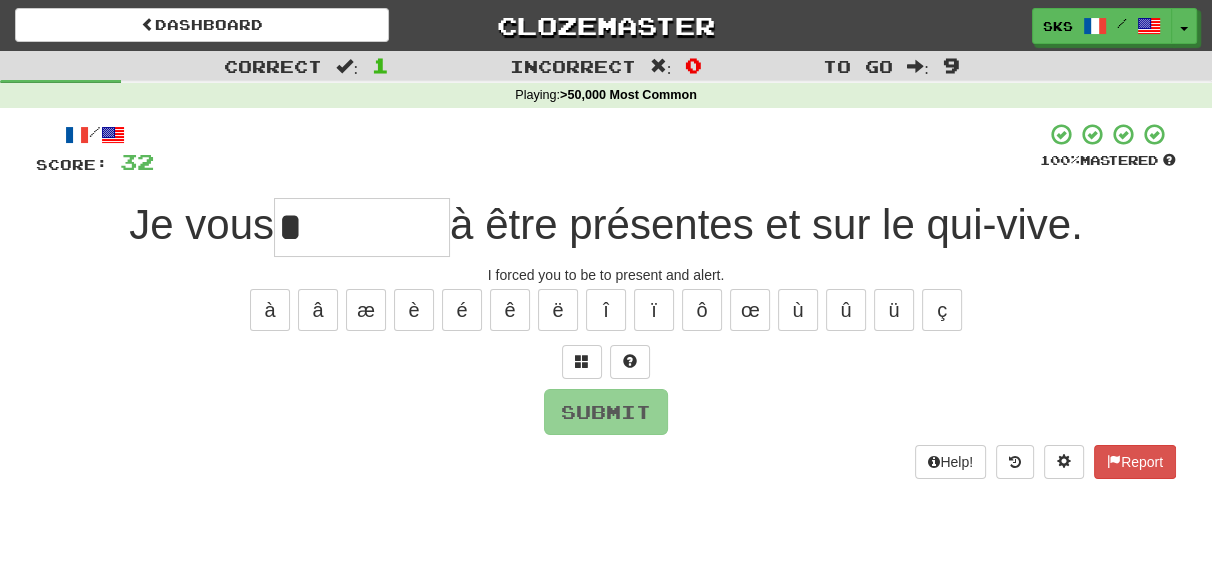 type on "*" 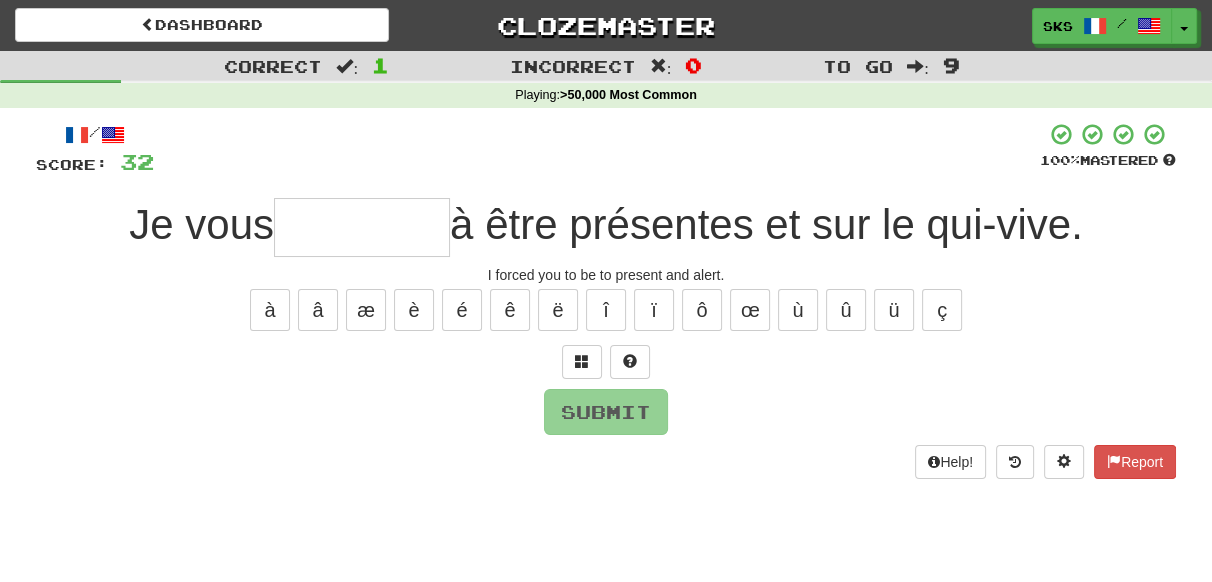 type on "*" 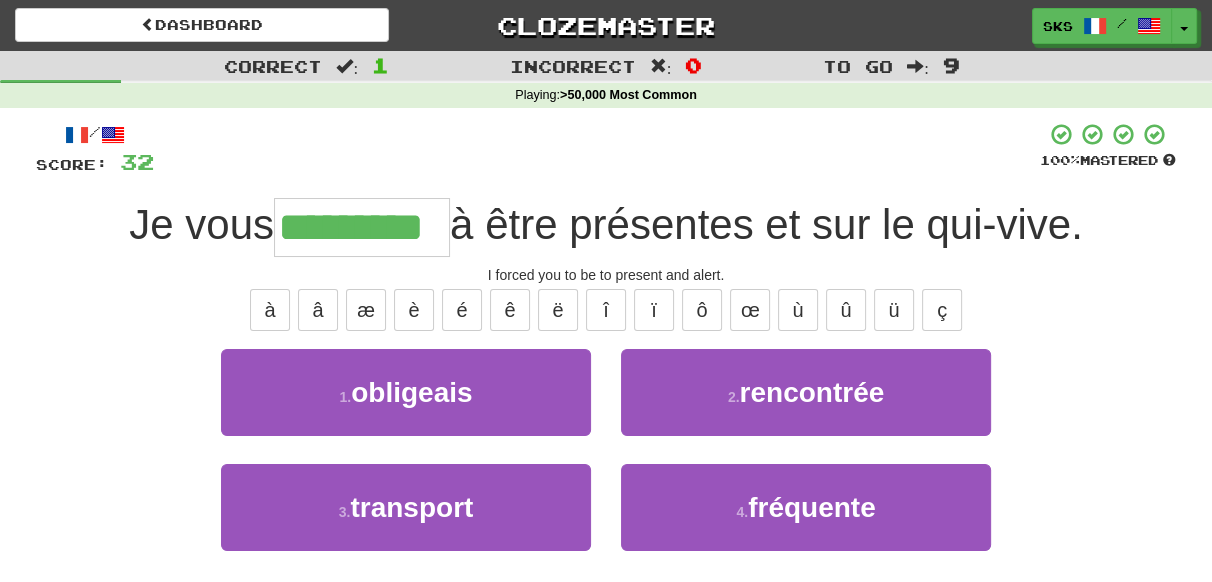 type on "*********" 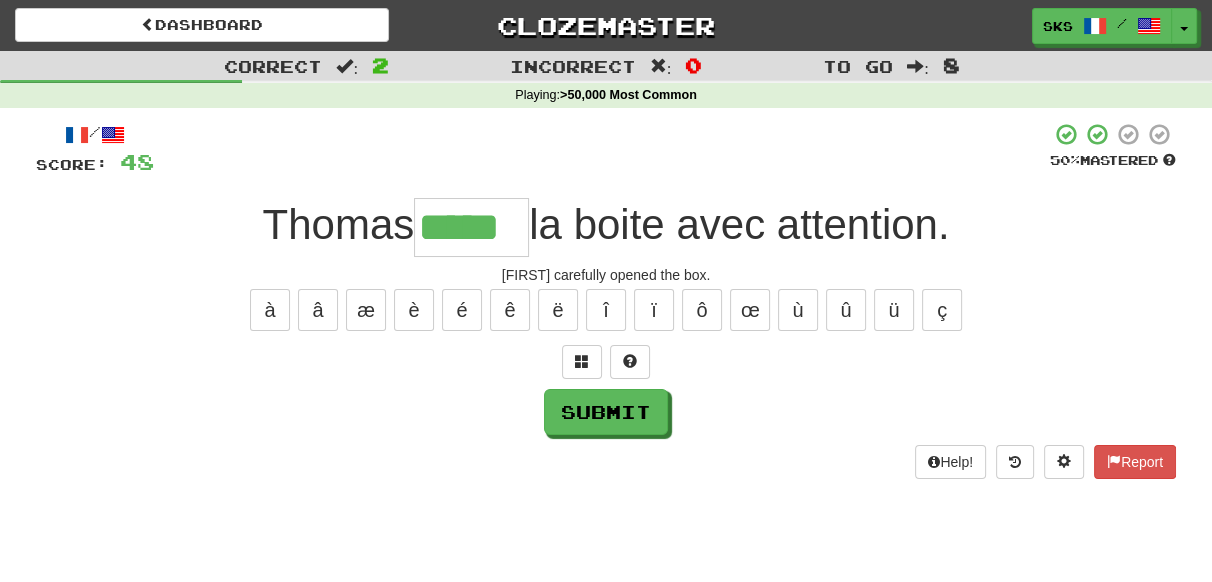 type on "*****" 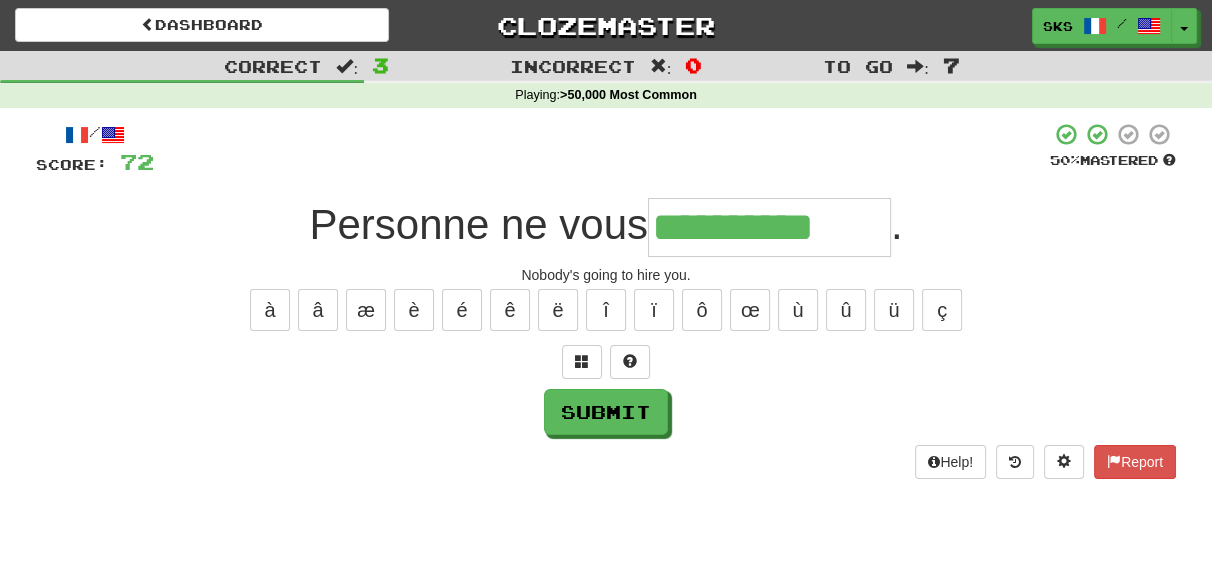 type on "**********" 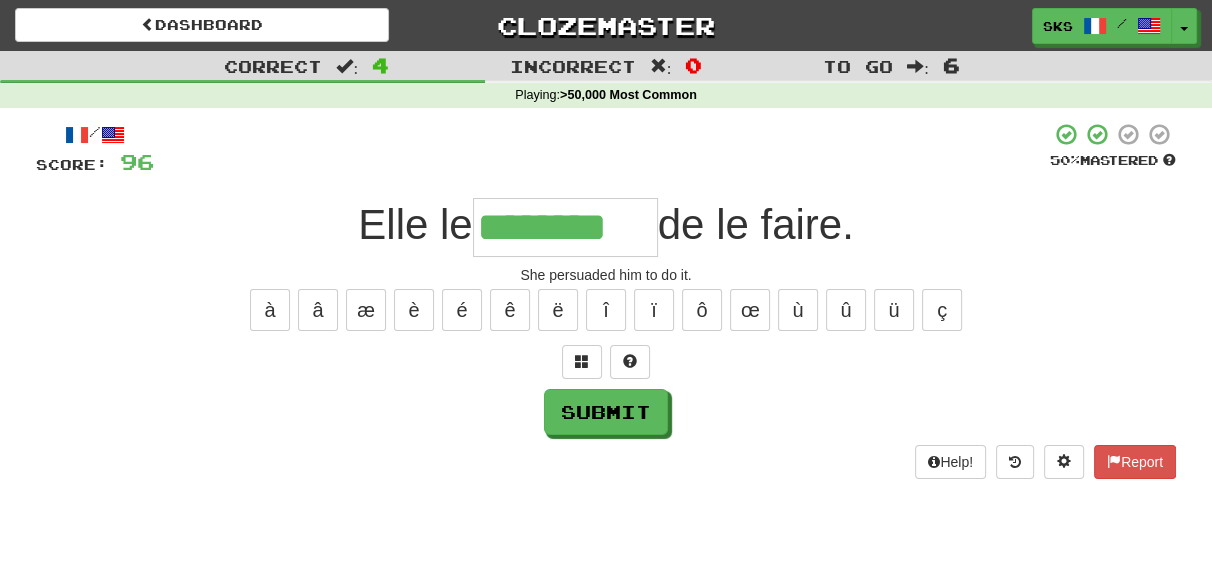 type on "********" 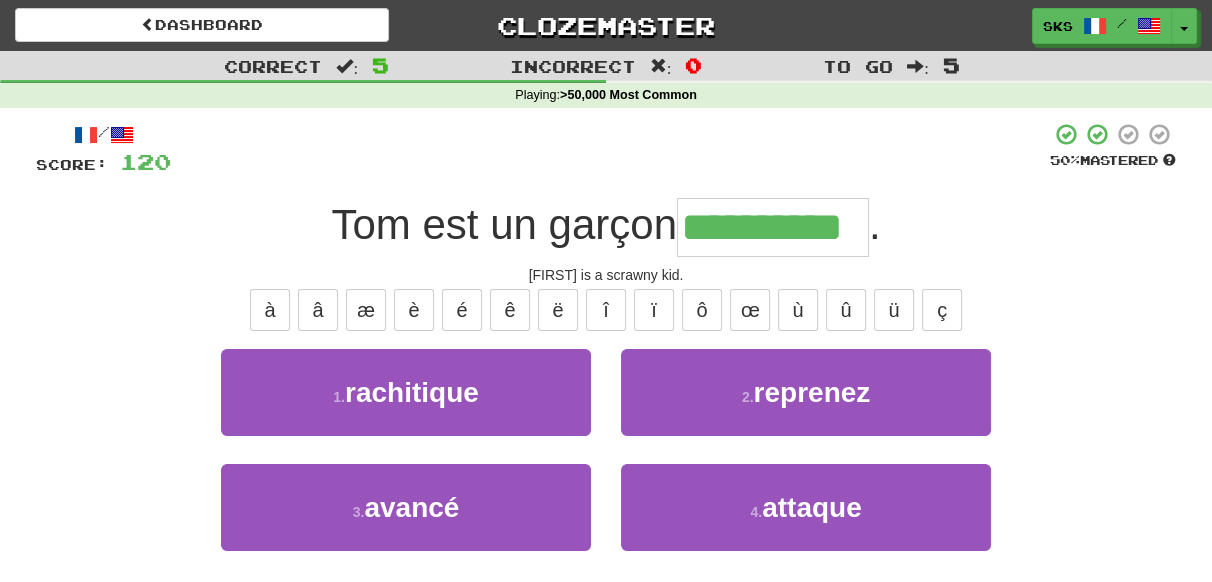 type on "**********" 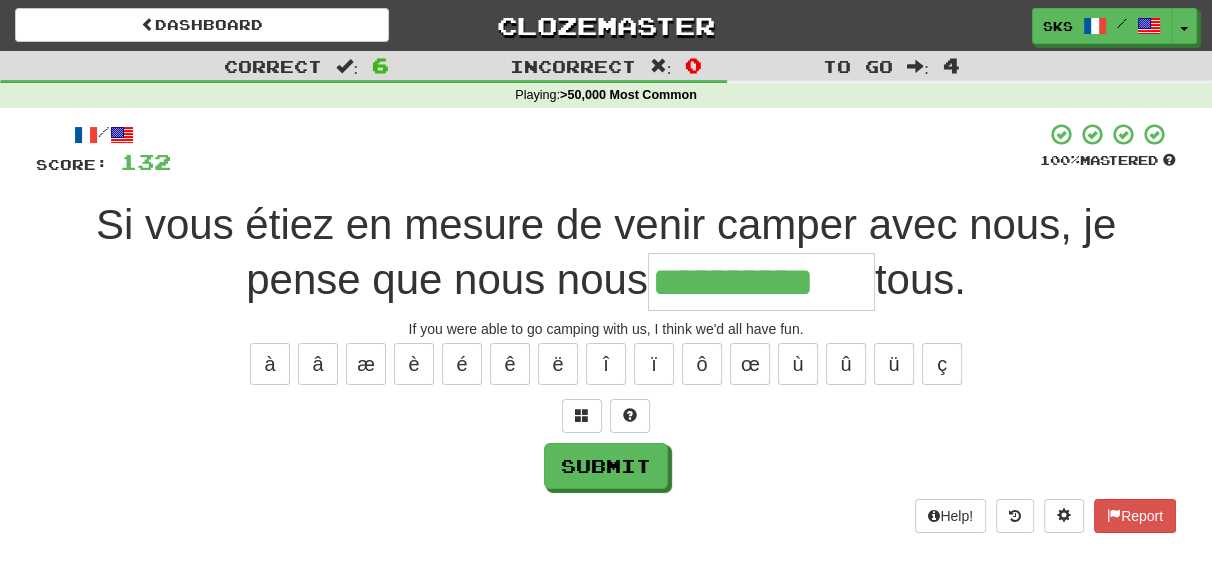 type on "**********" 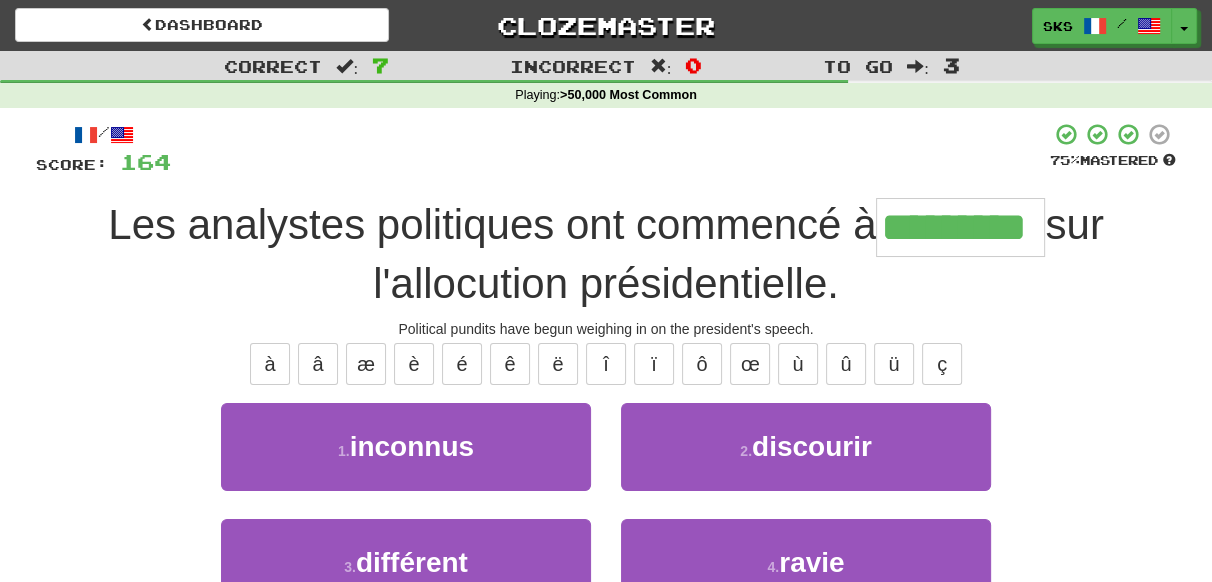 type on "*********" 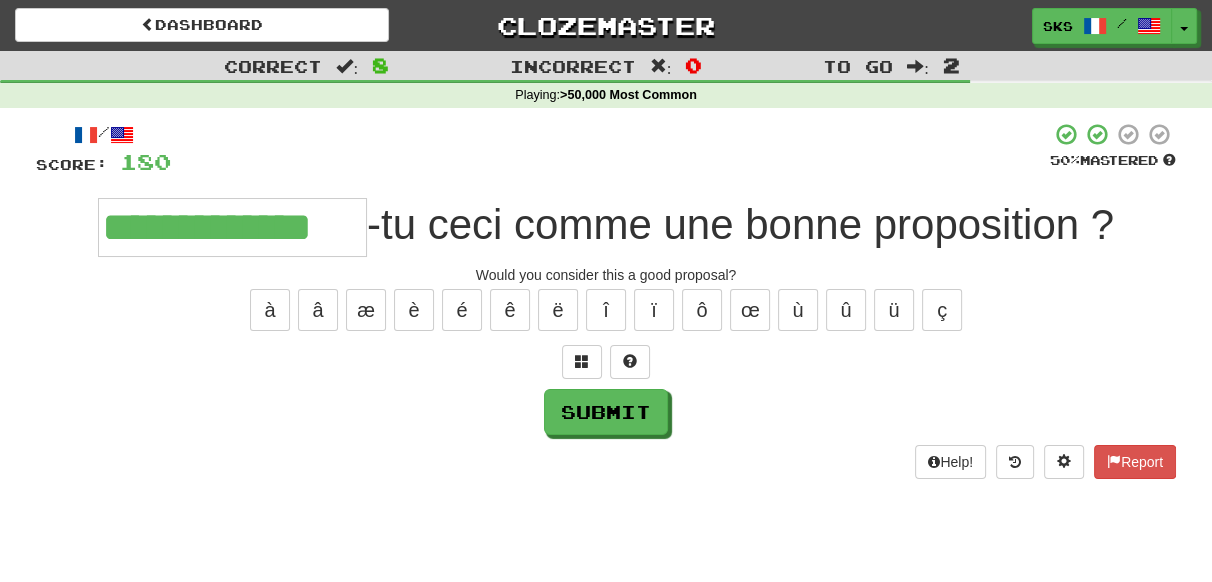 type on "**********" 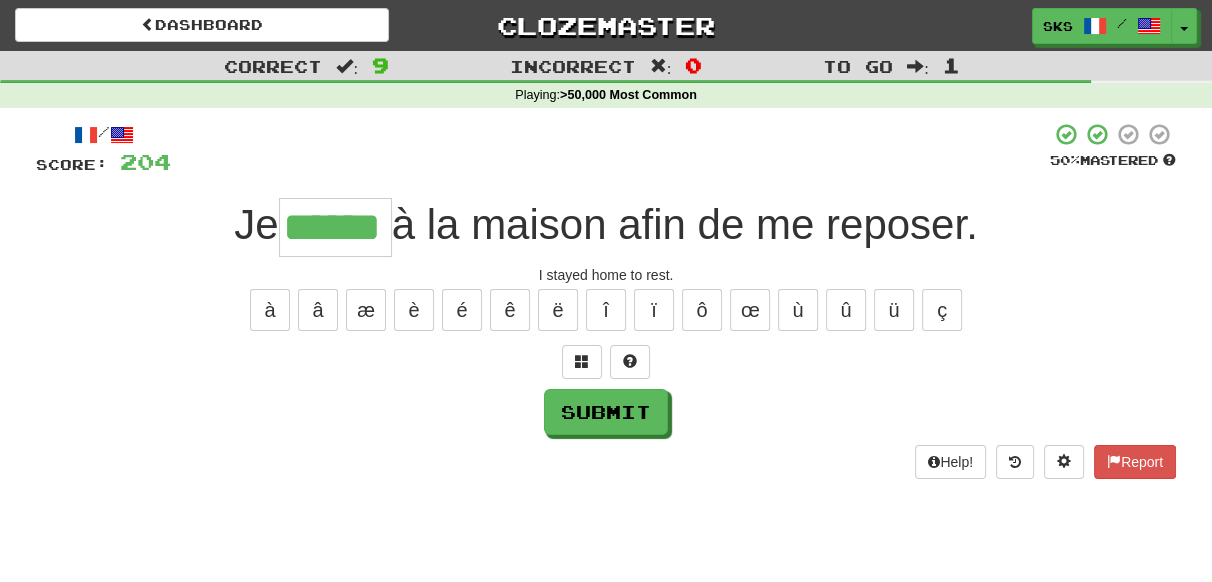 type on "******" 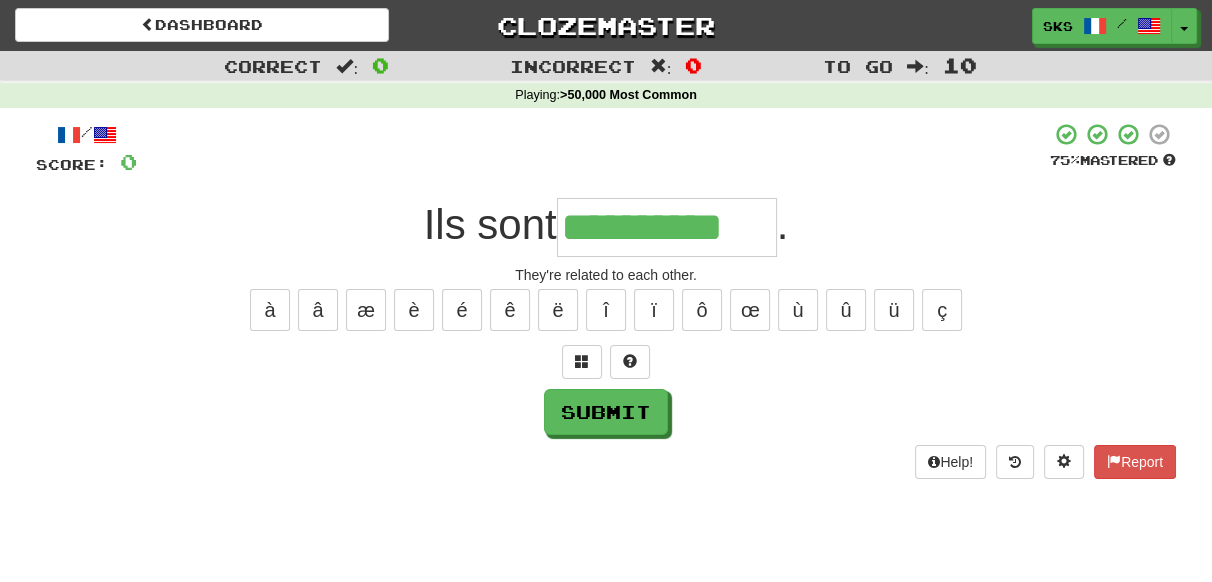 type on "**********" 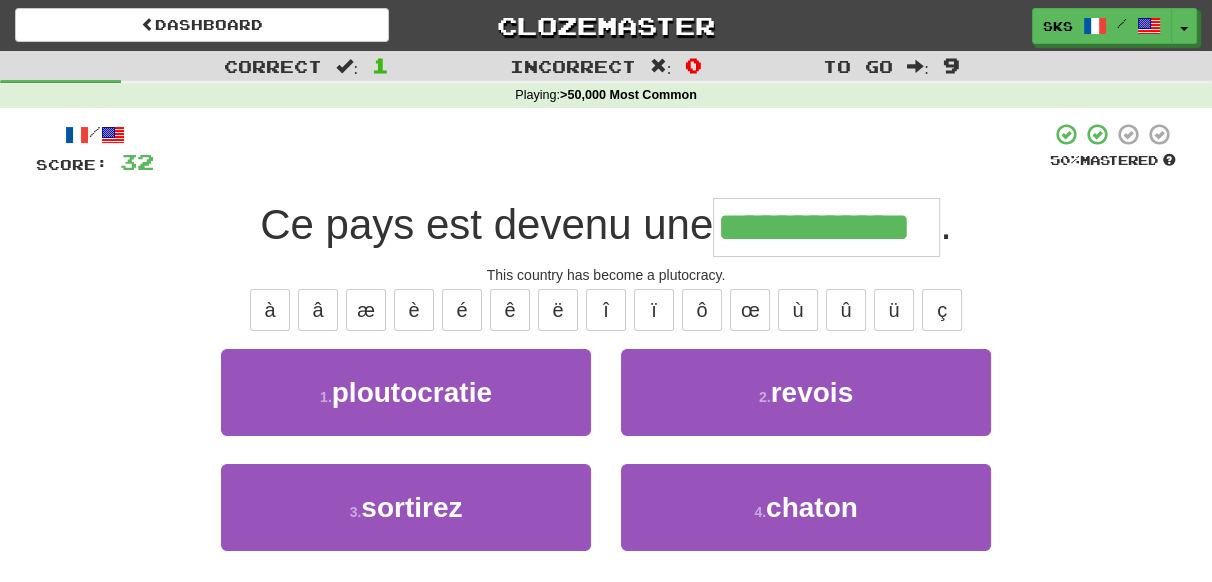 scroll, scrollTop: 0, scrollLeft: 0, axis: both 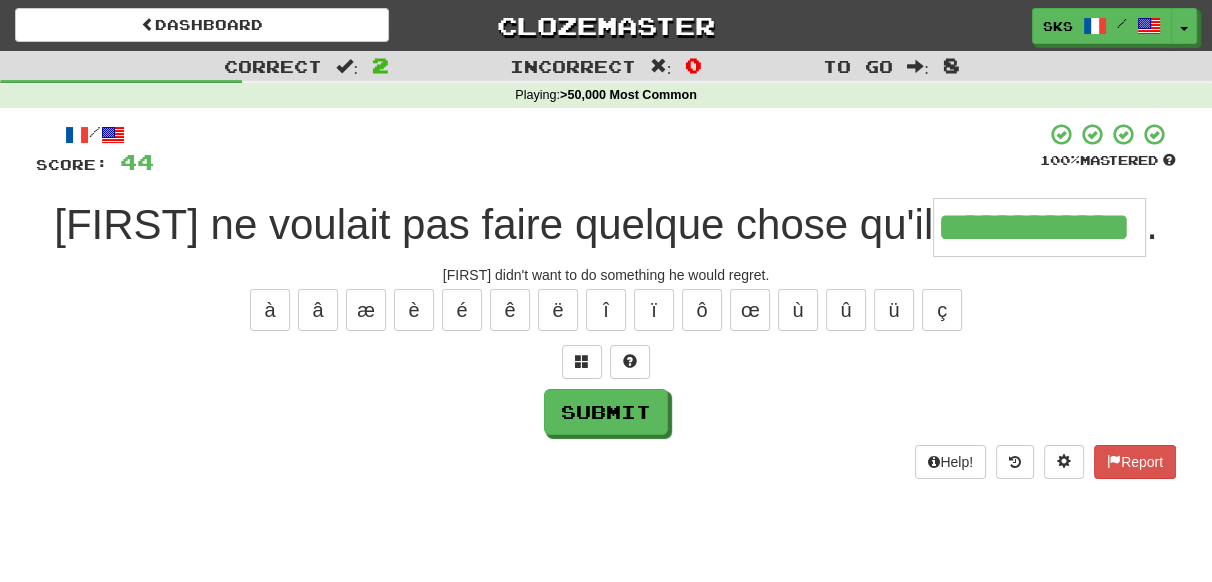 type on "**********" 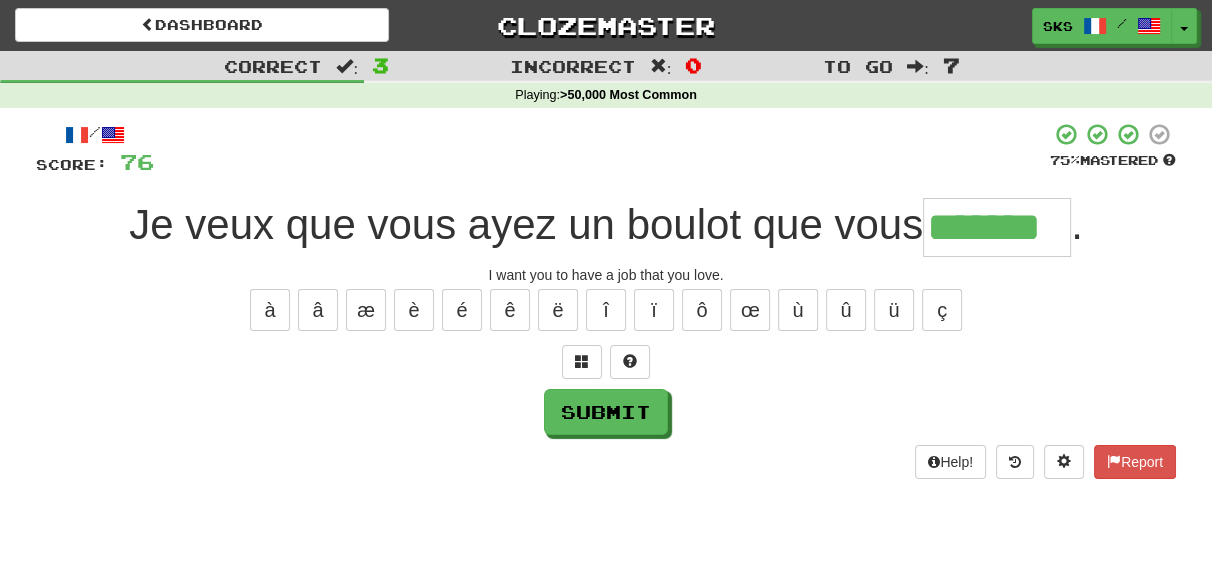 type on "*******" 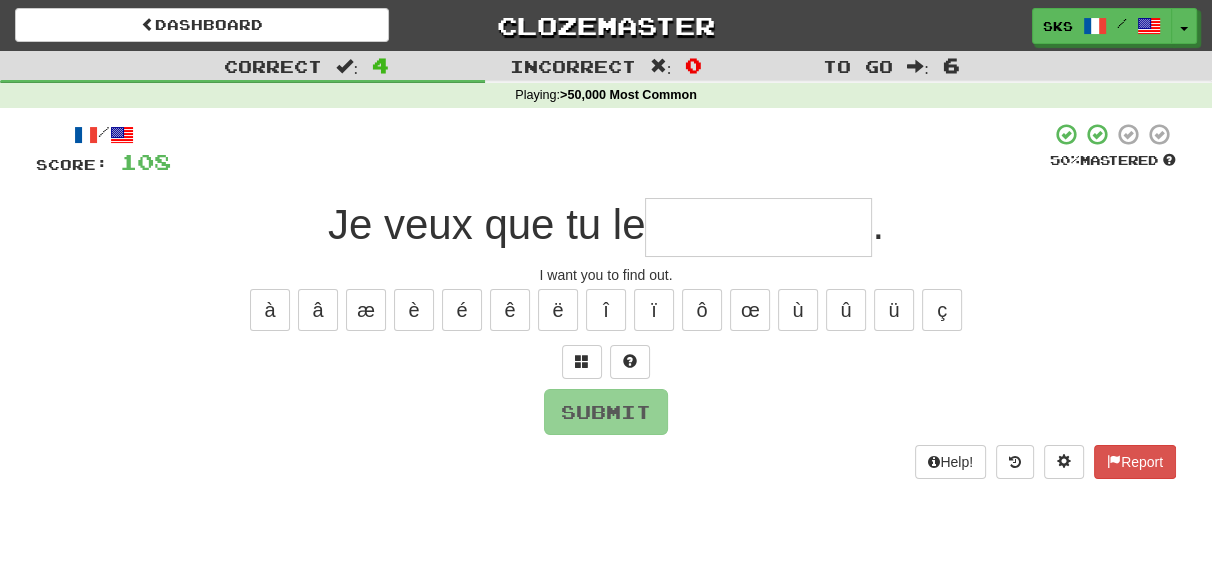 type on "*" 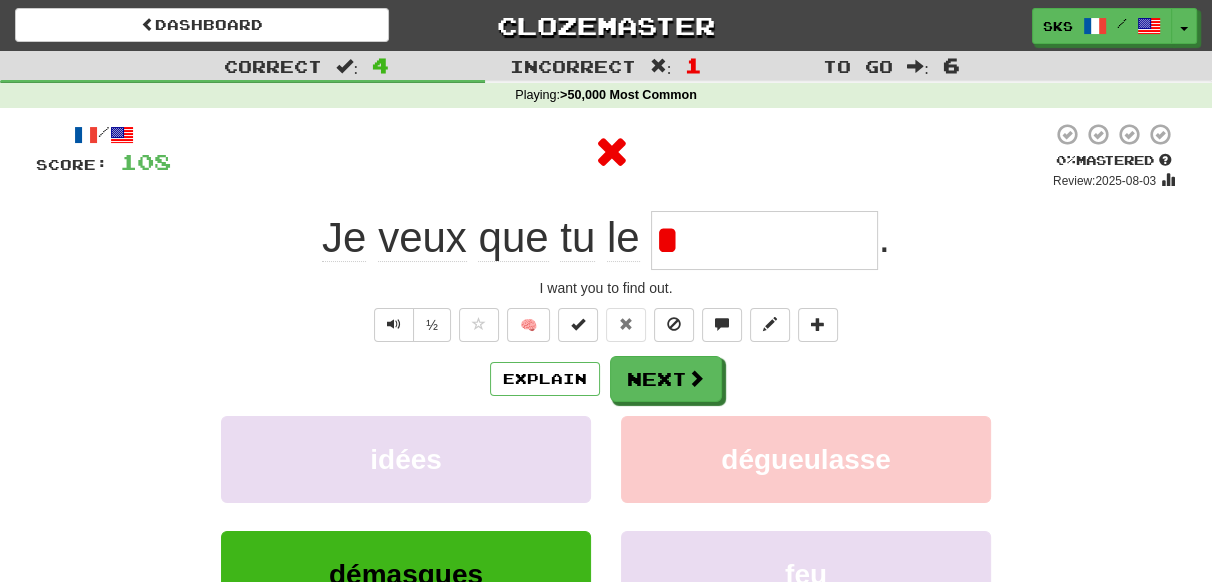 type on "**" 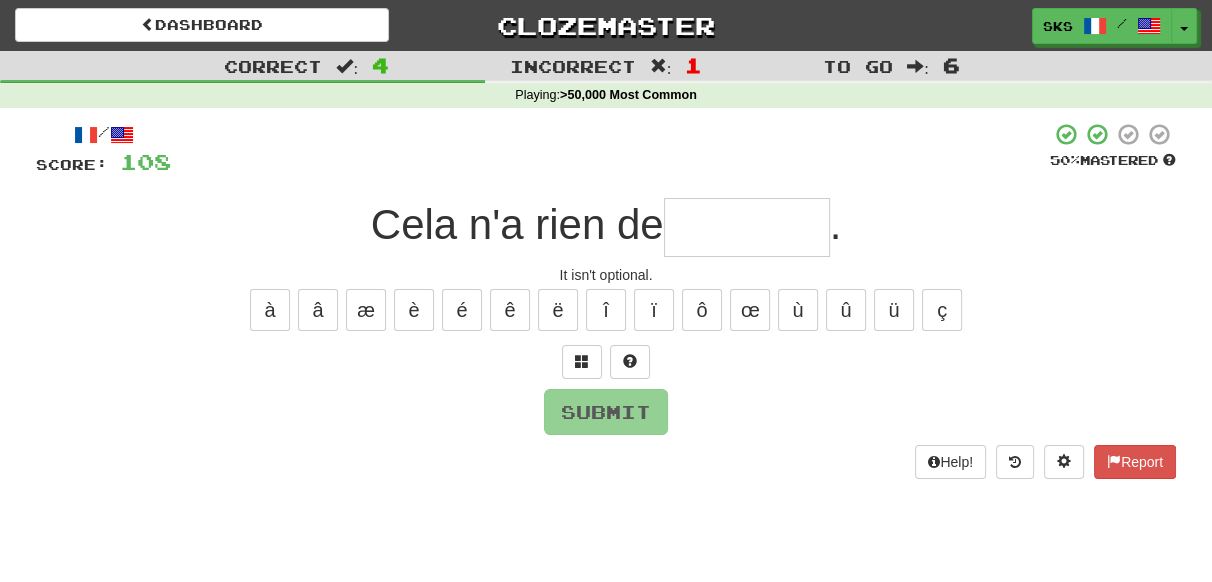 type on "*" 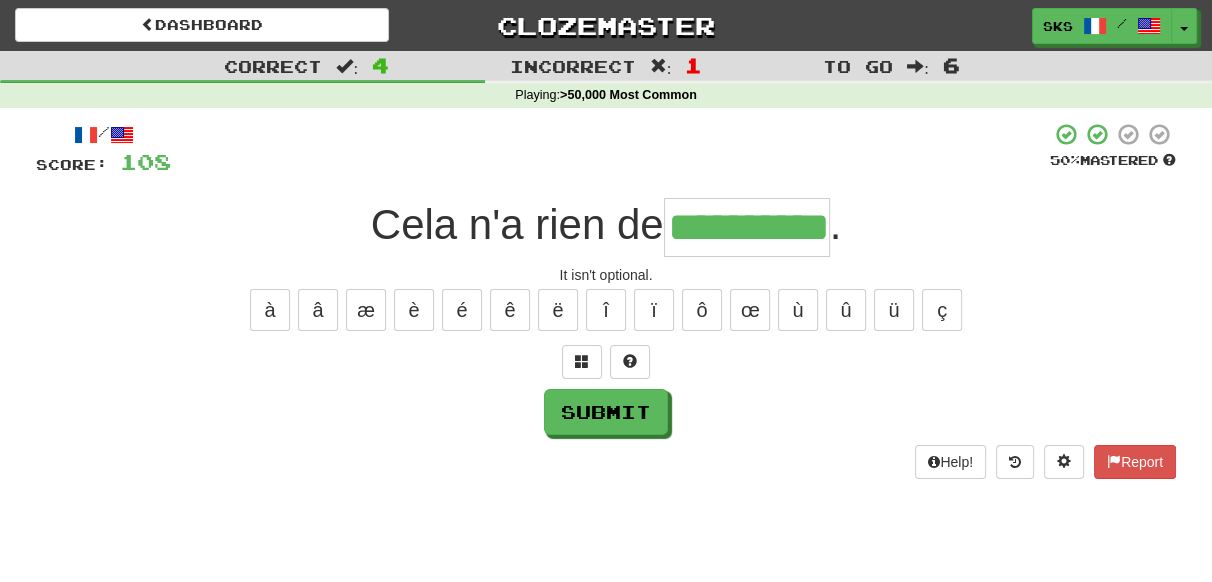 type on "**********" 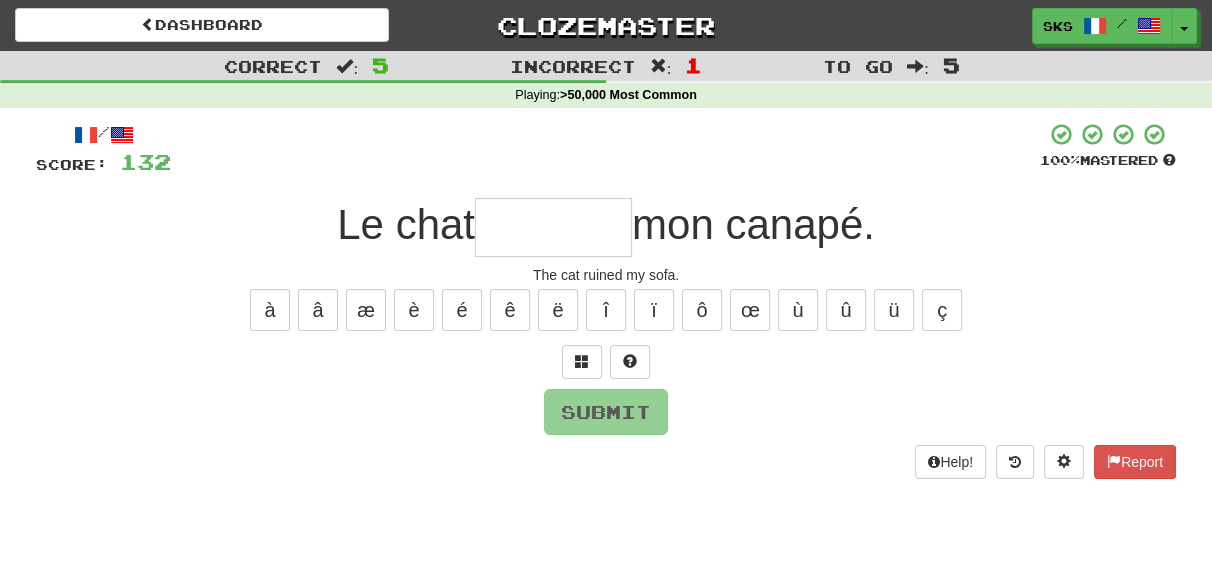 type on "*" 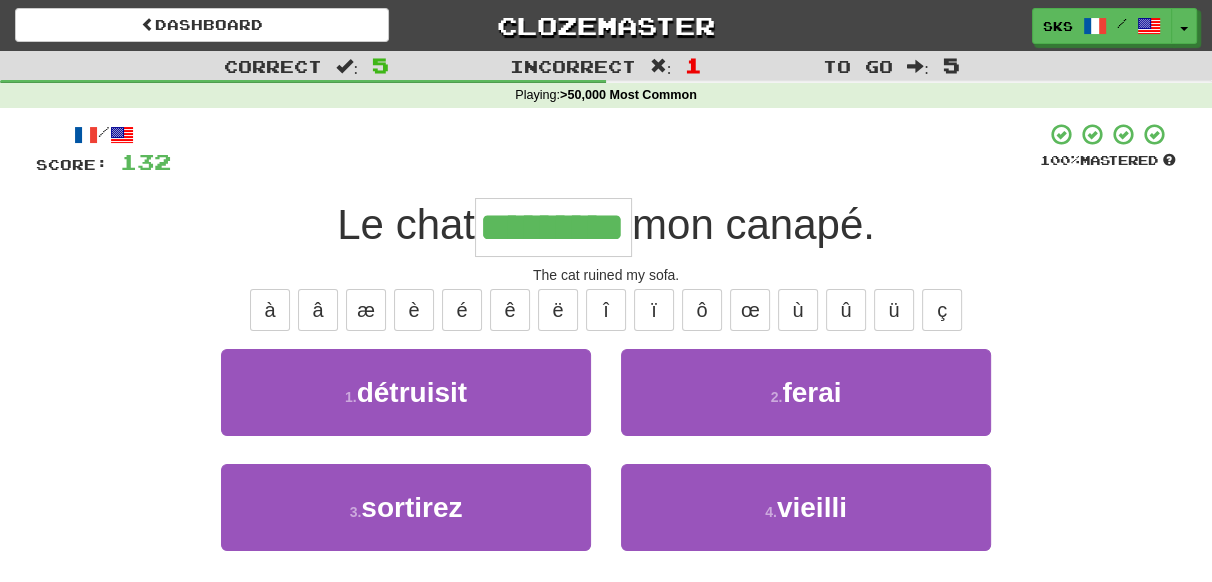 type on "*********" 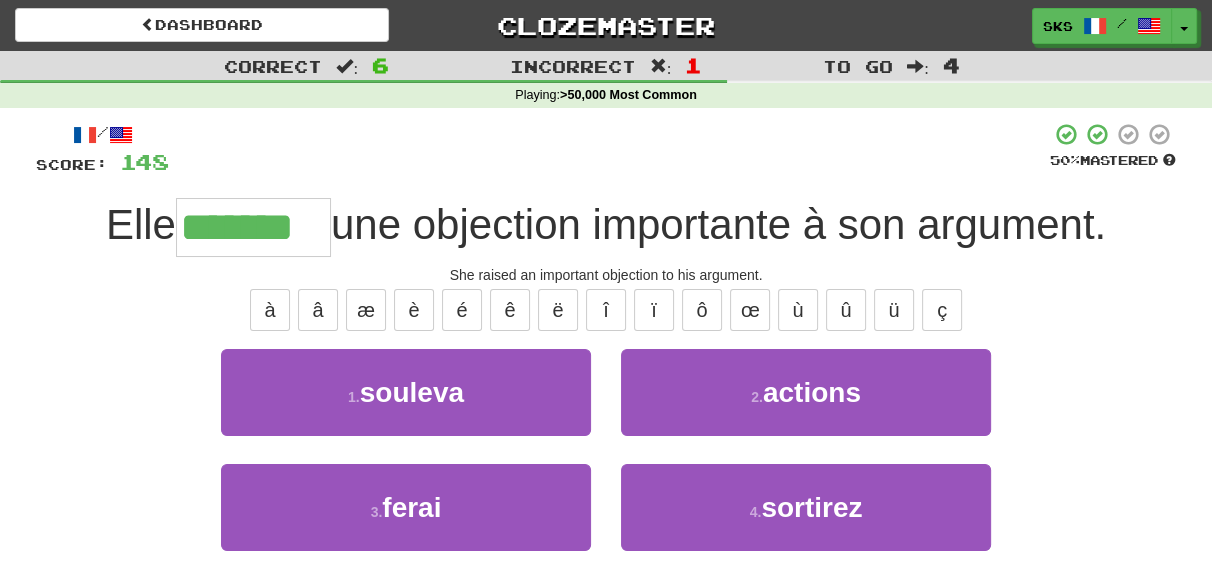 type on "*******" 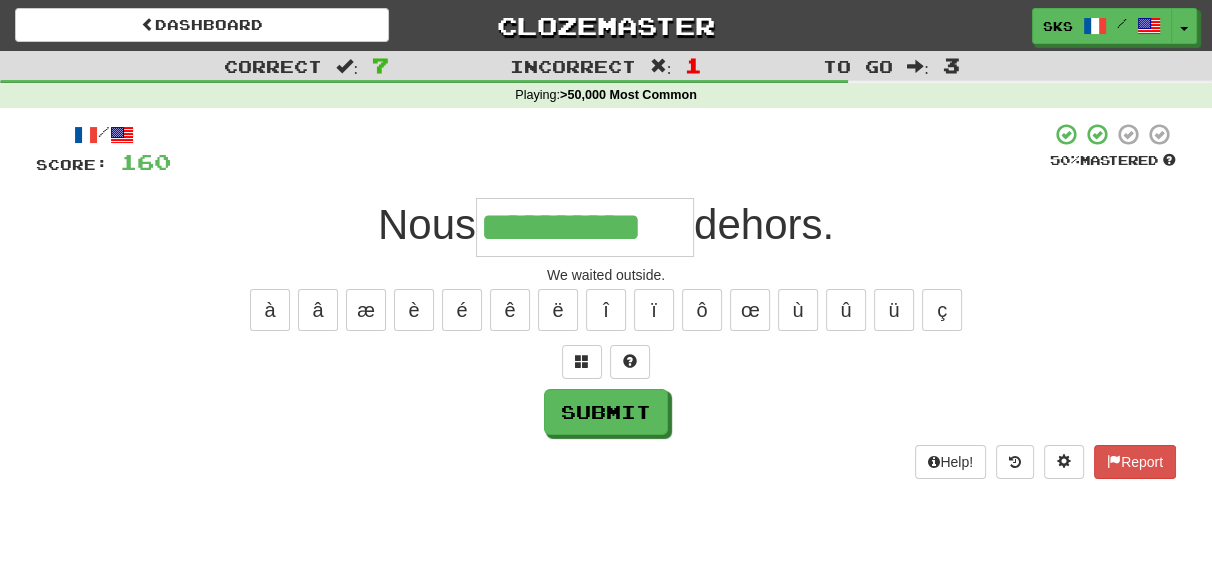type on "**********" 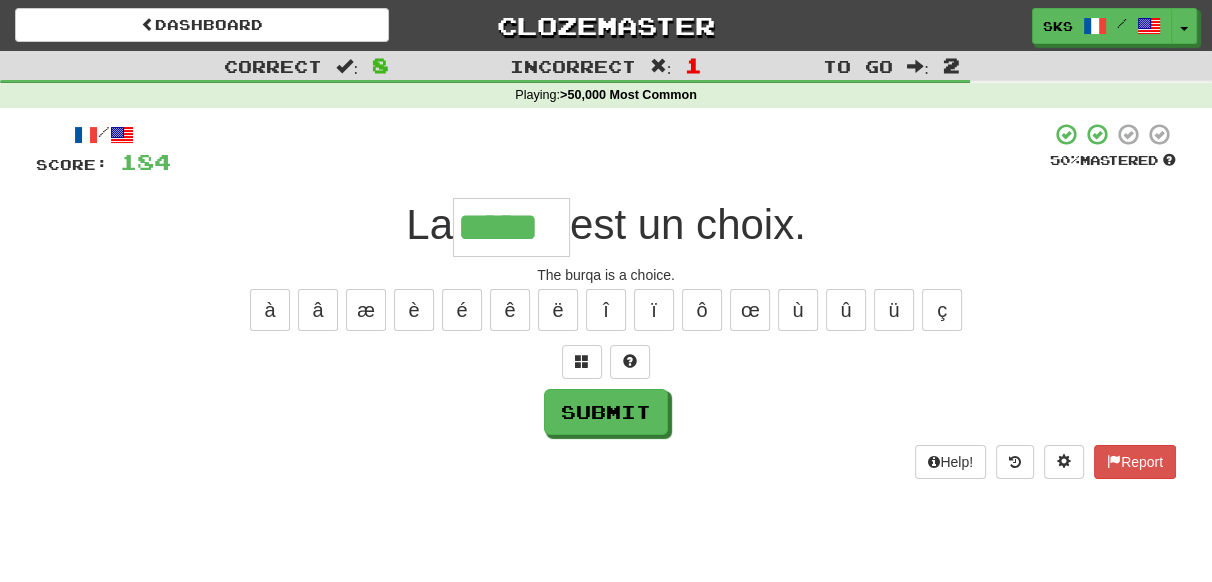 type on "*****" 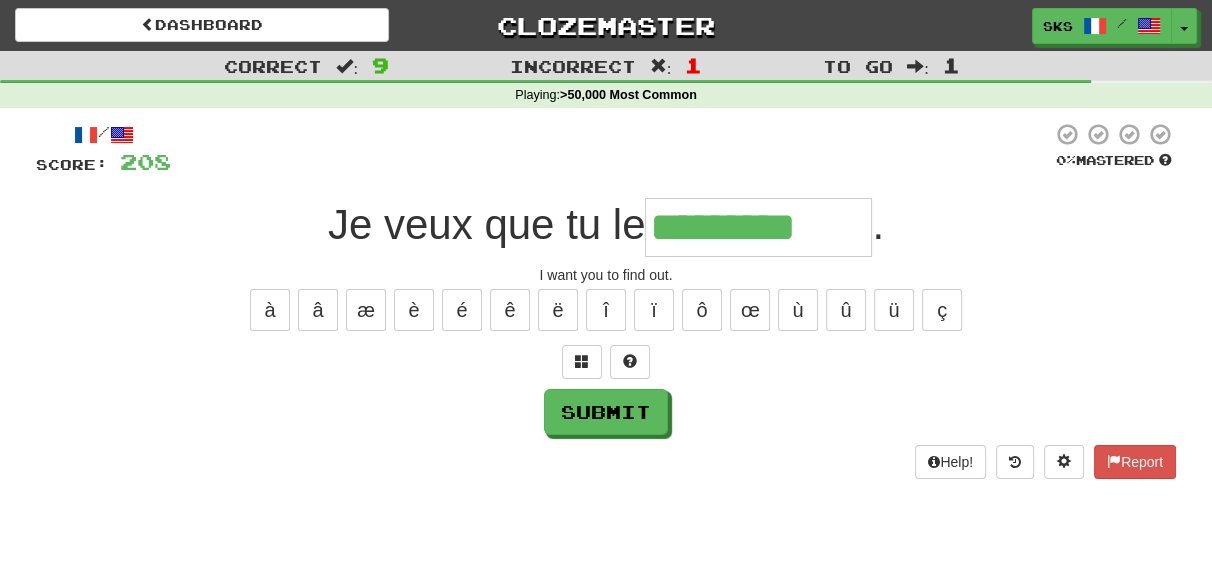 type on "*********" 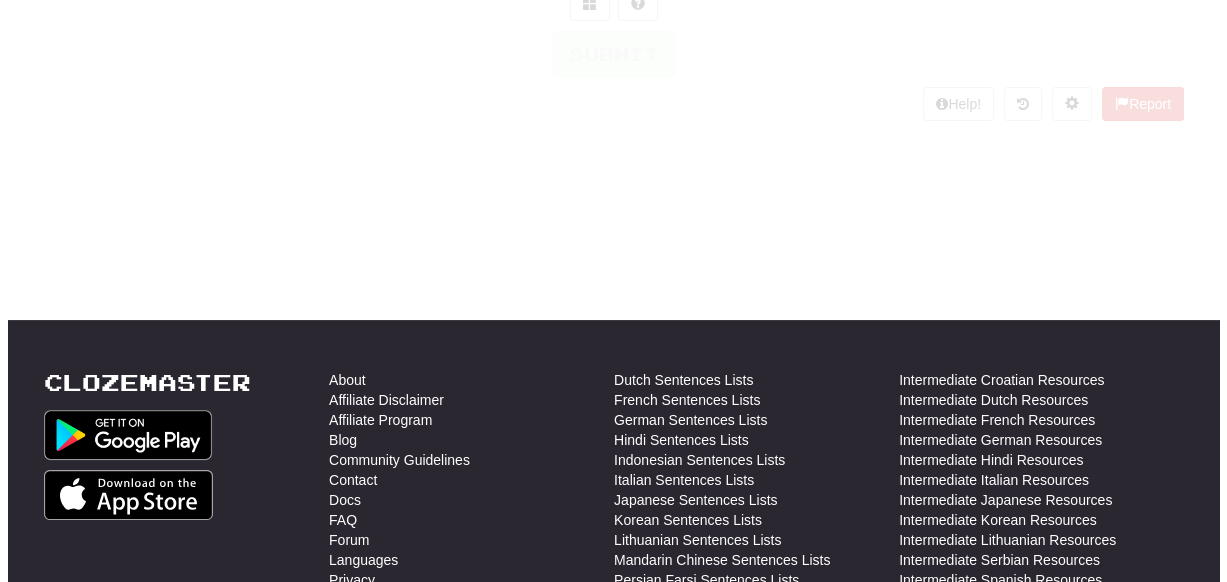 scroll, scrollTop: 10, scrollLeft: 0, axis: vertical 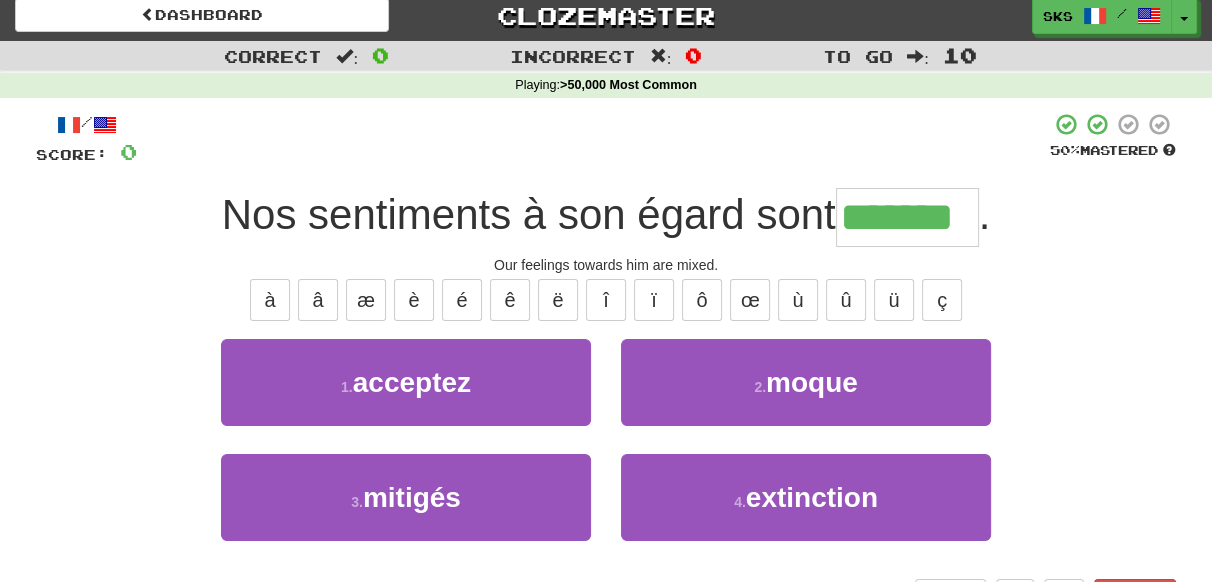 type on "*******" 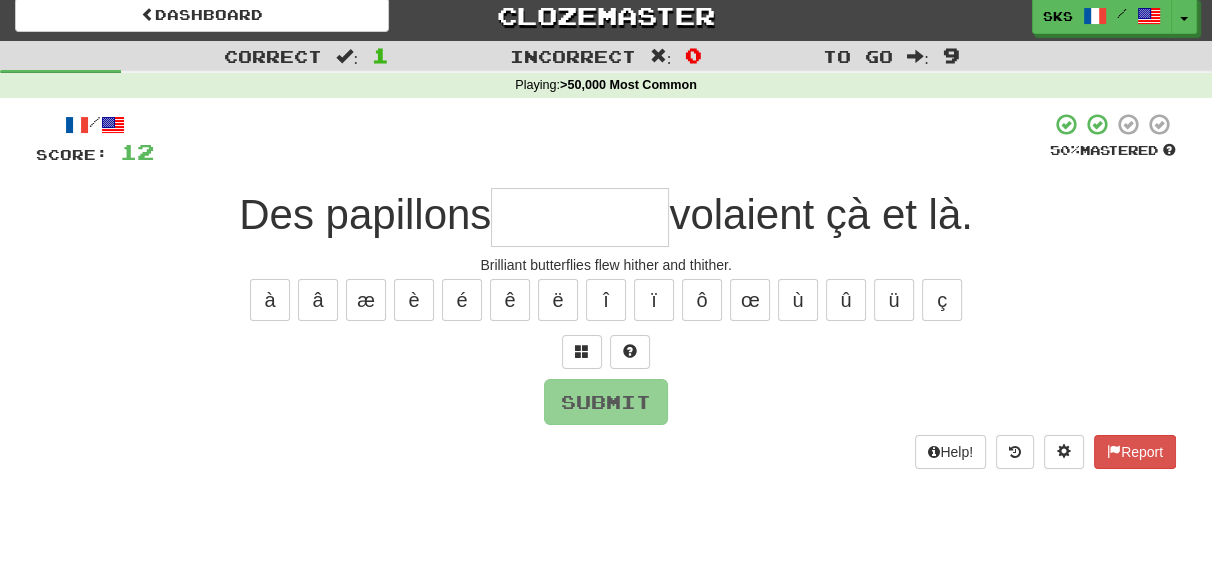 type on "*" 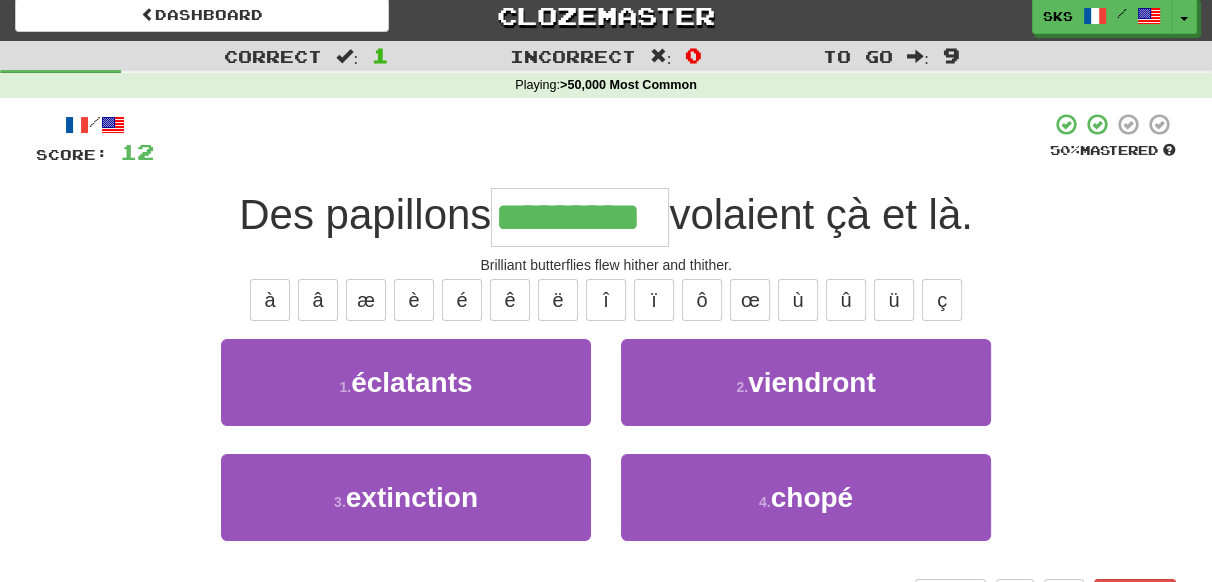 type on "*********" 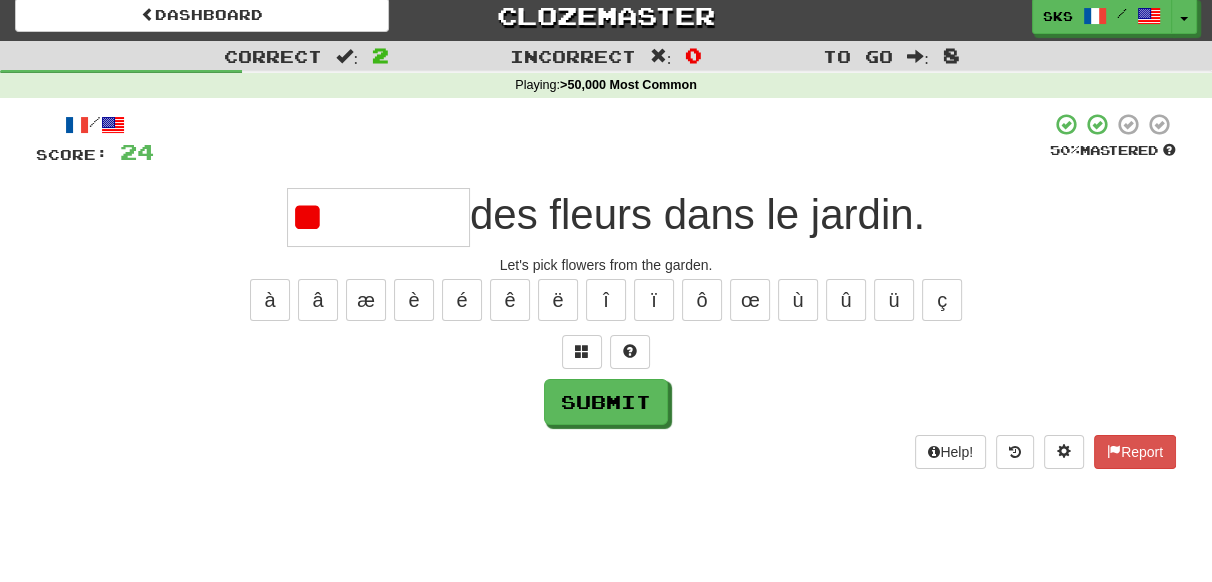 type on "*" 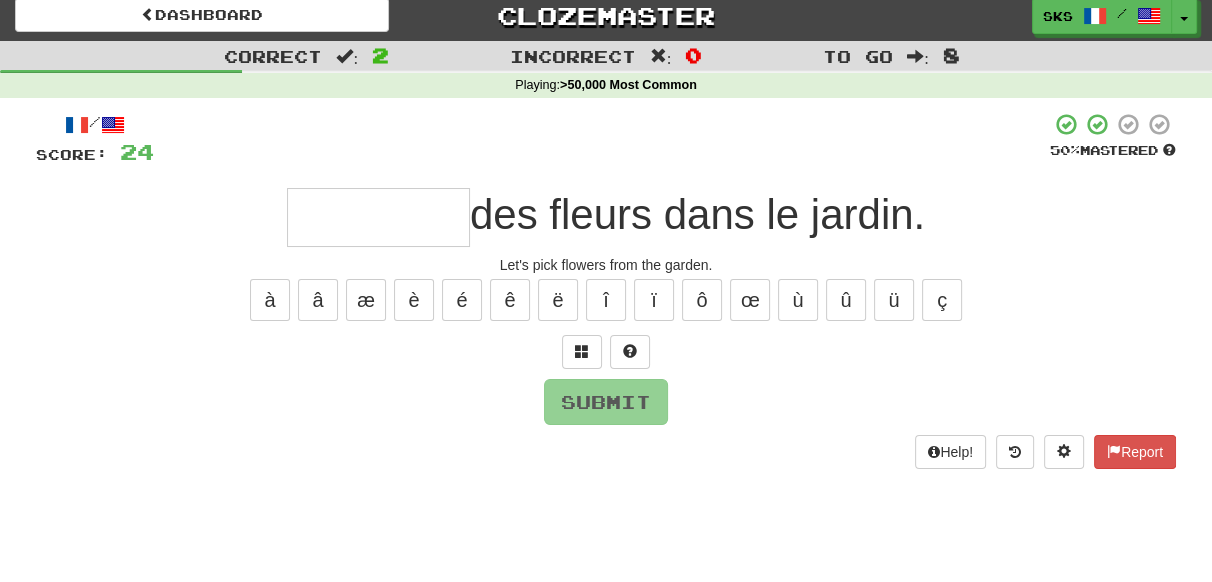 type on "*" 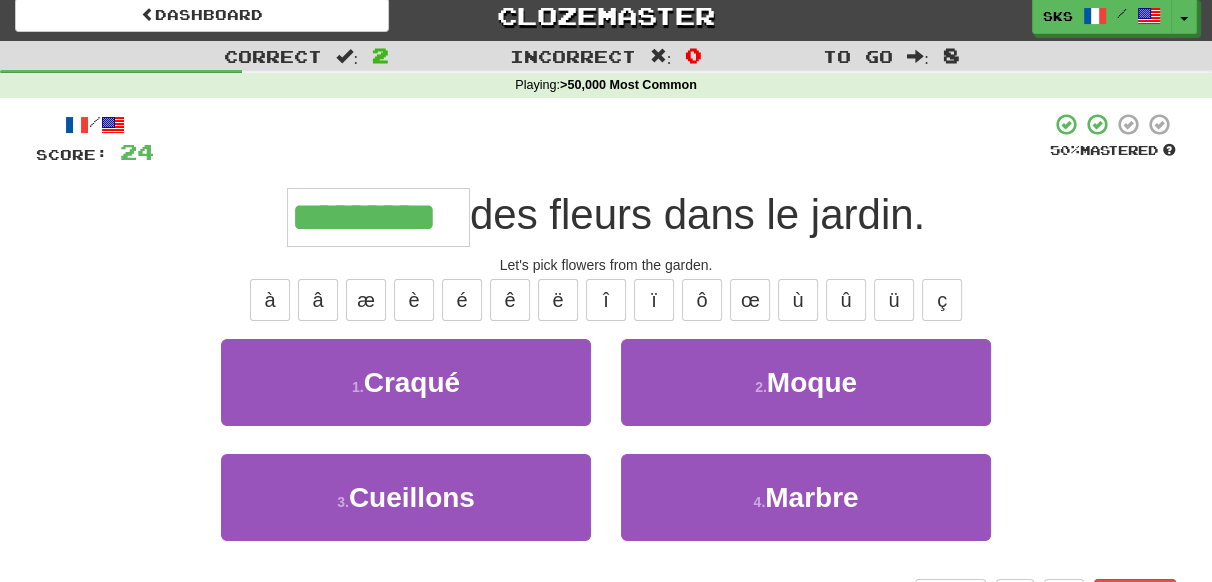 type on "*********" 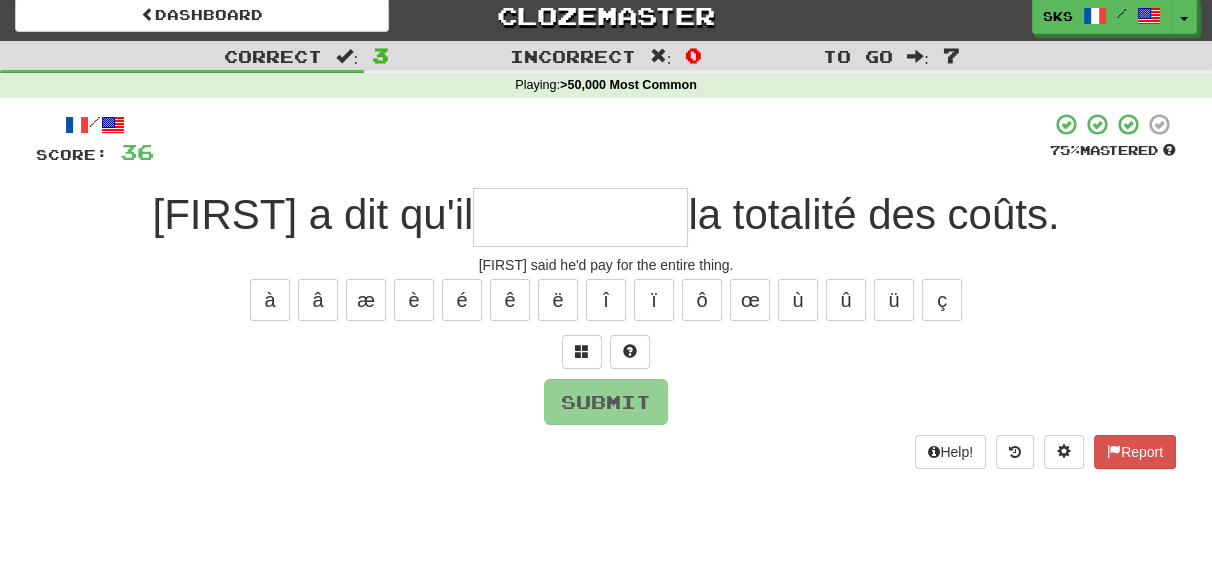 type on "*" 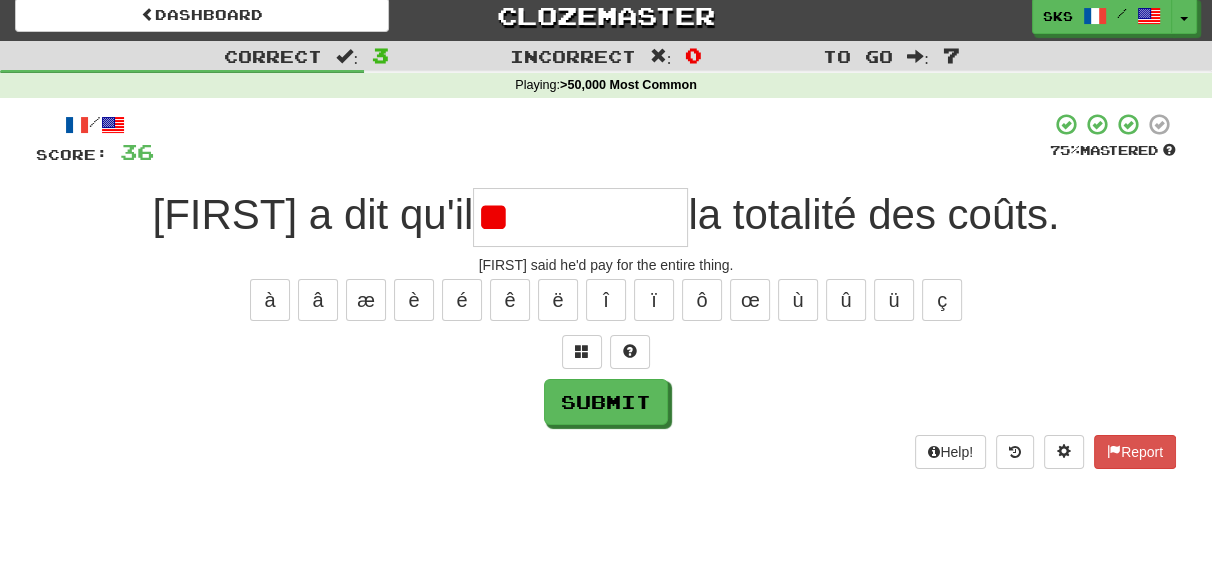 type on "*" 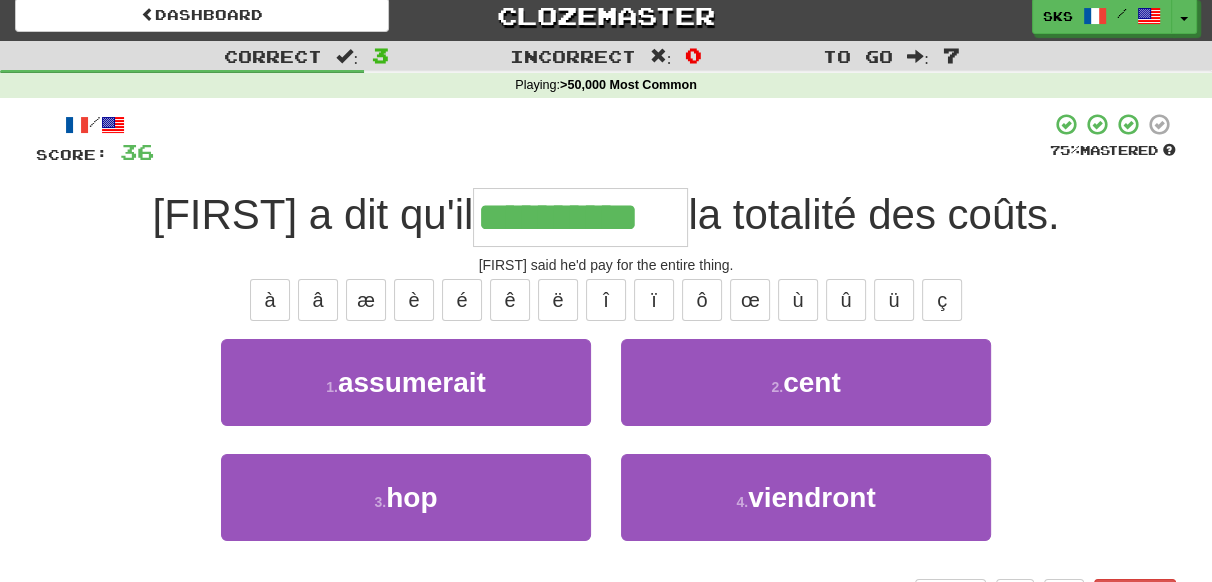 type on "**********" 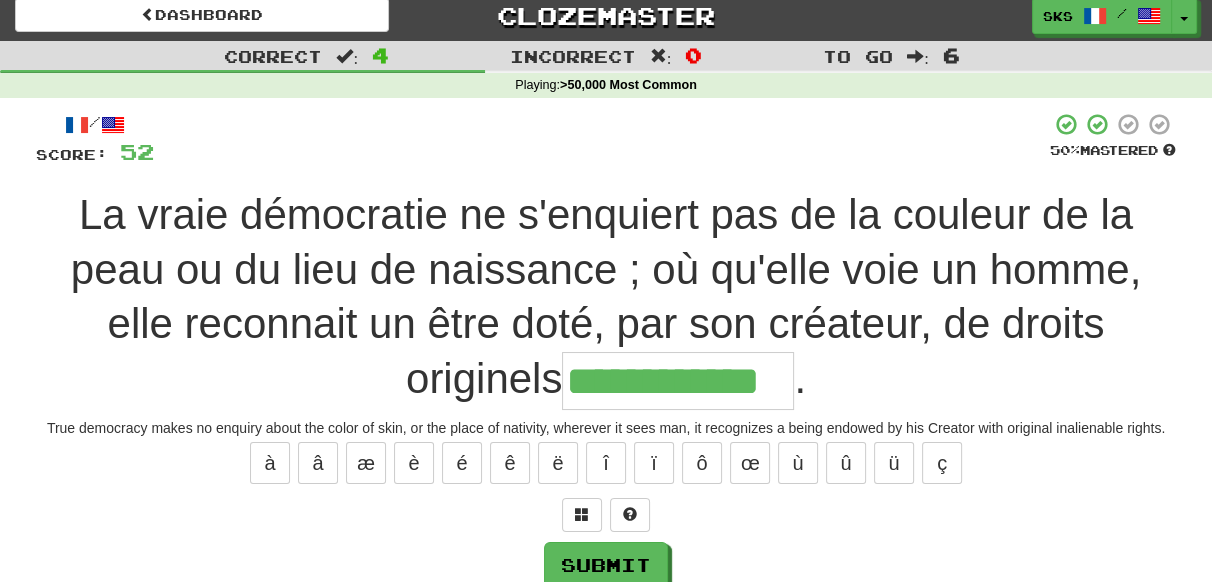 type on "**********" 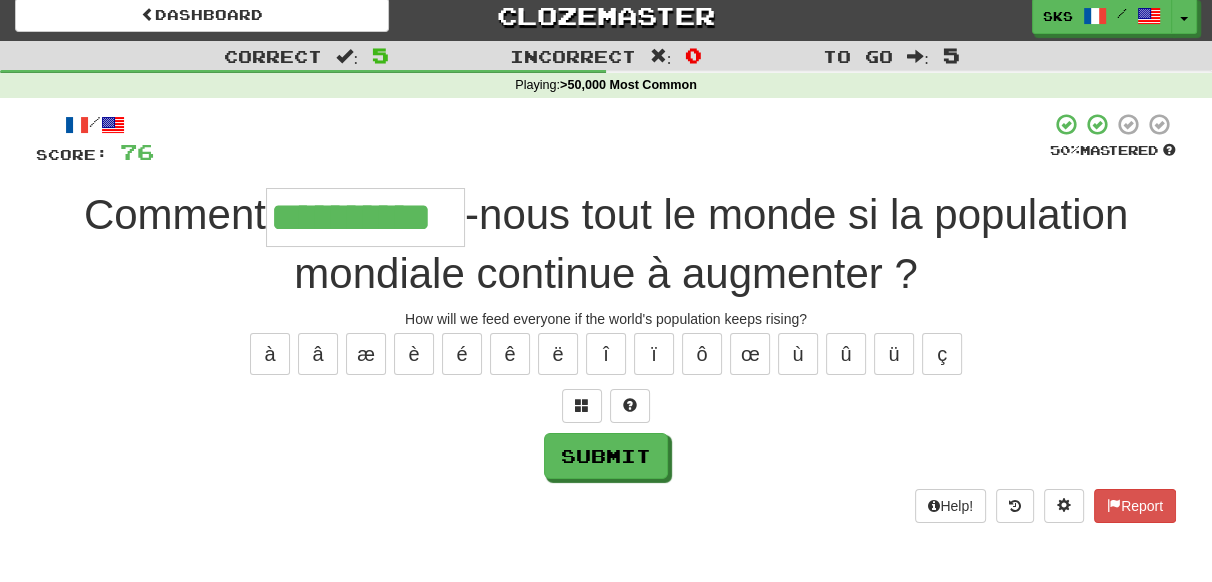 type on "**********" 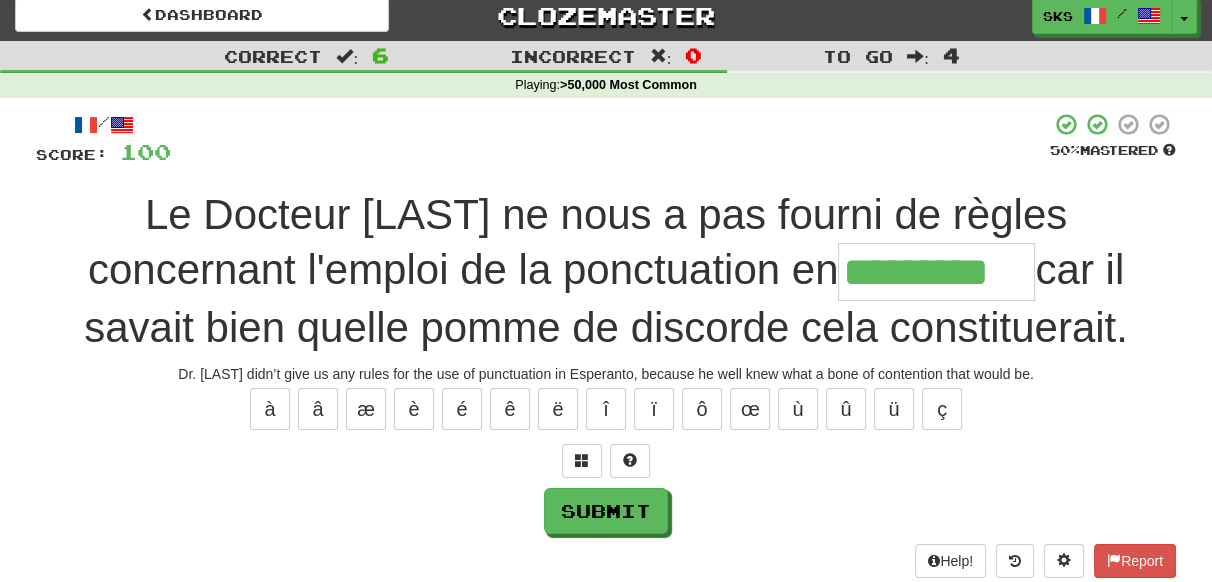 type on "*********" 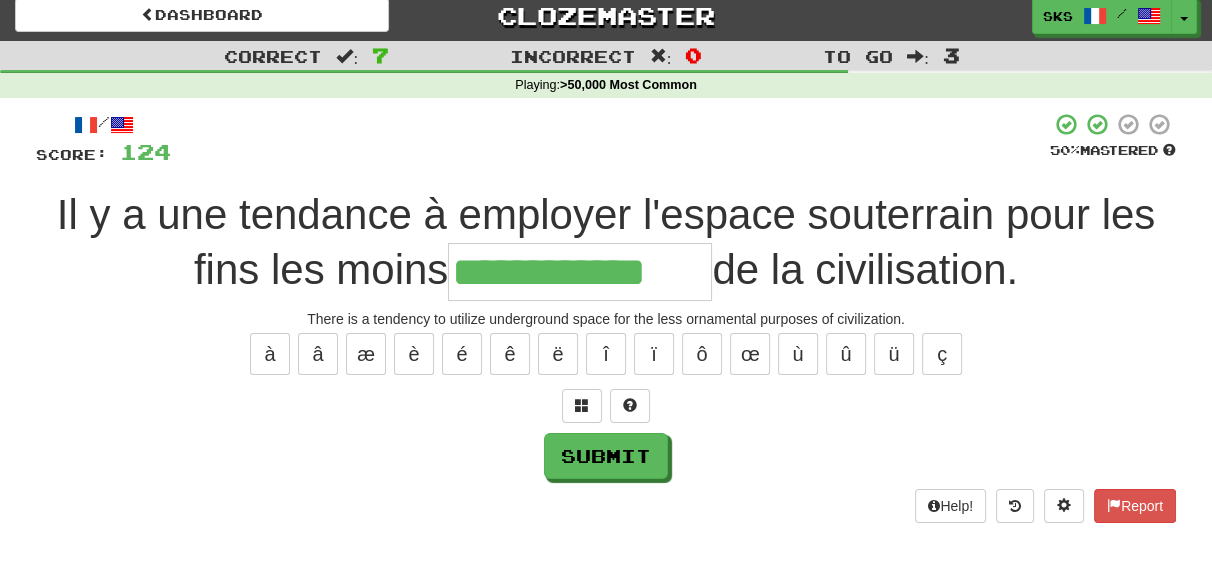 type on "**********" 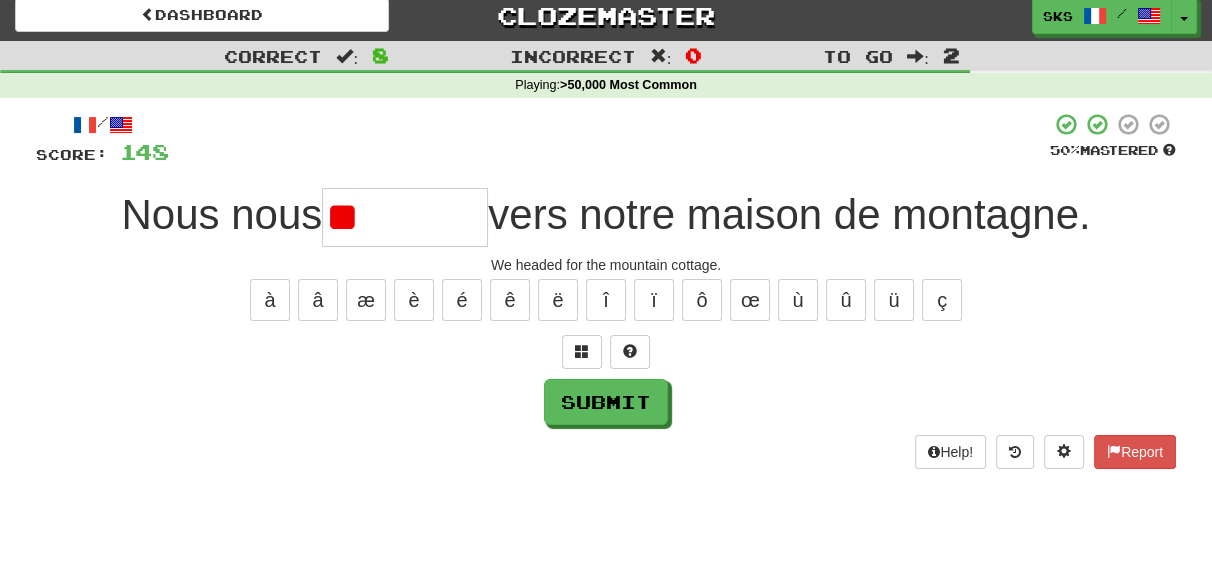 type on "*" 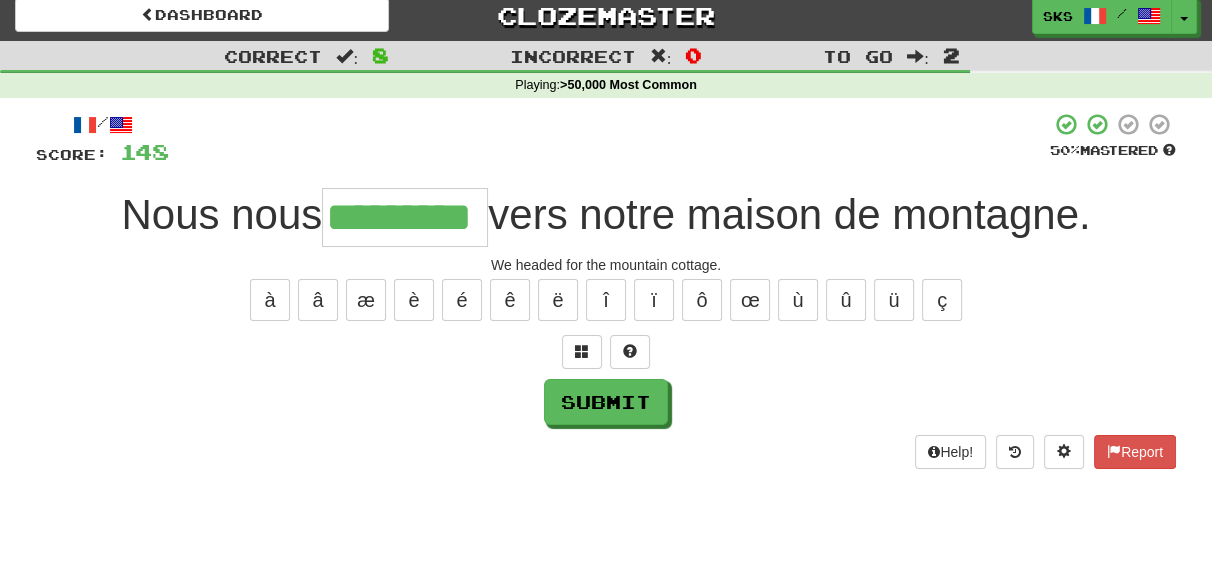 type on "*********" 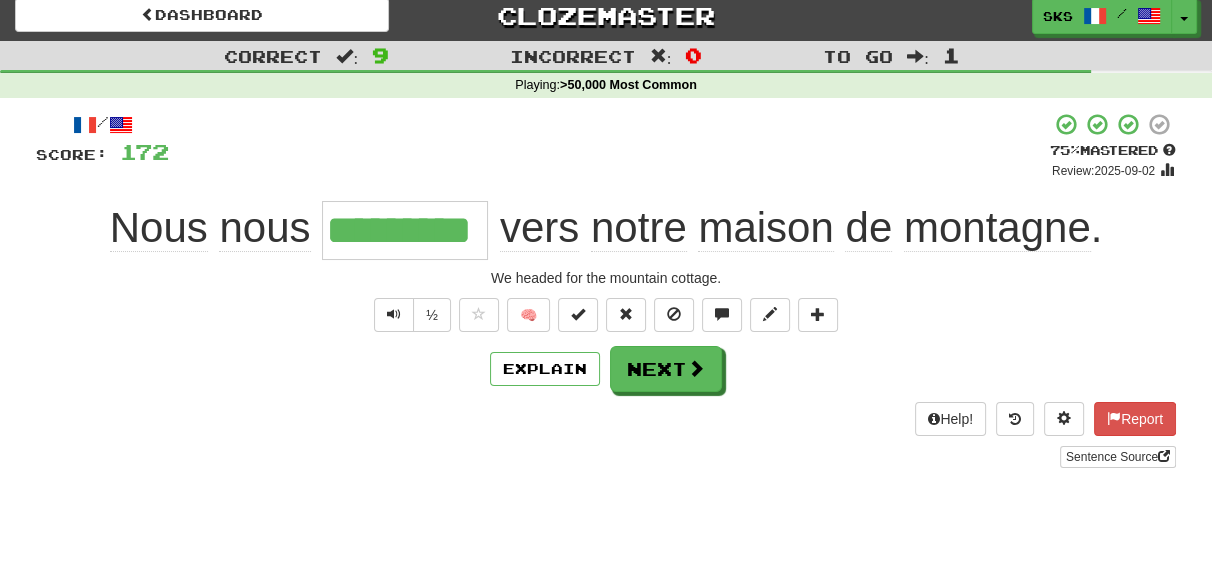 type 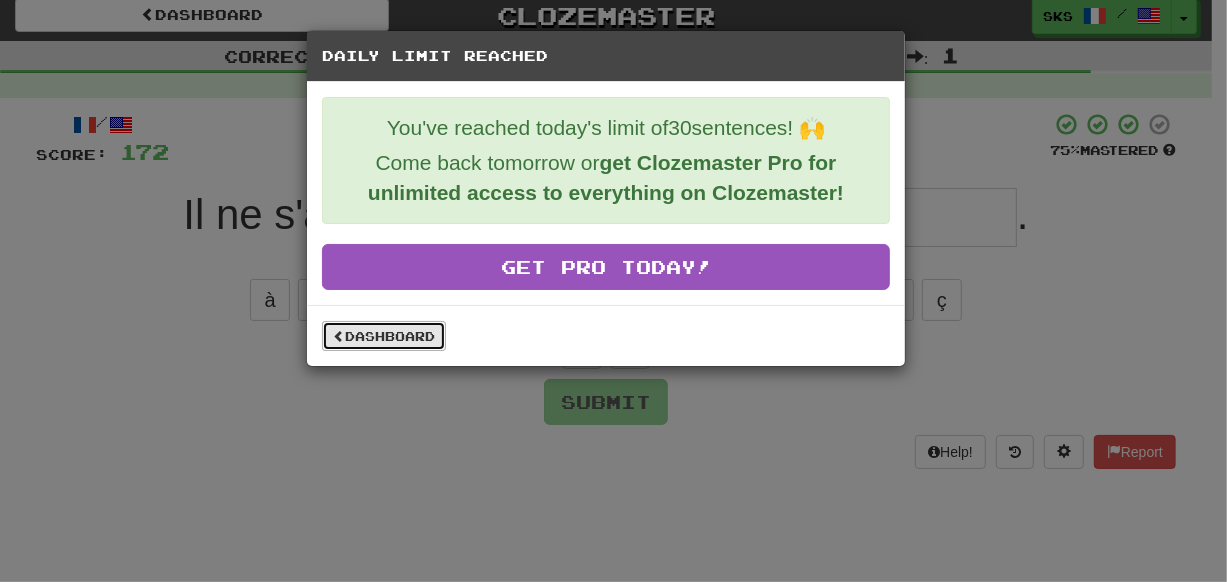 click on "Dashboard" at bounding box center [384, 336] 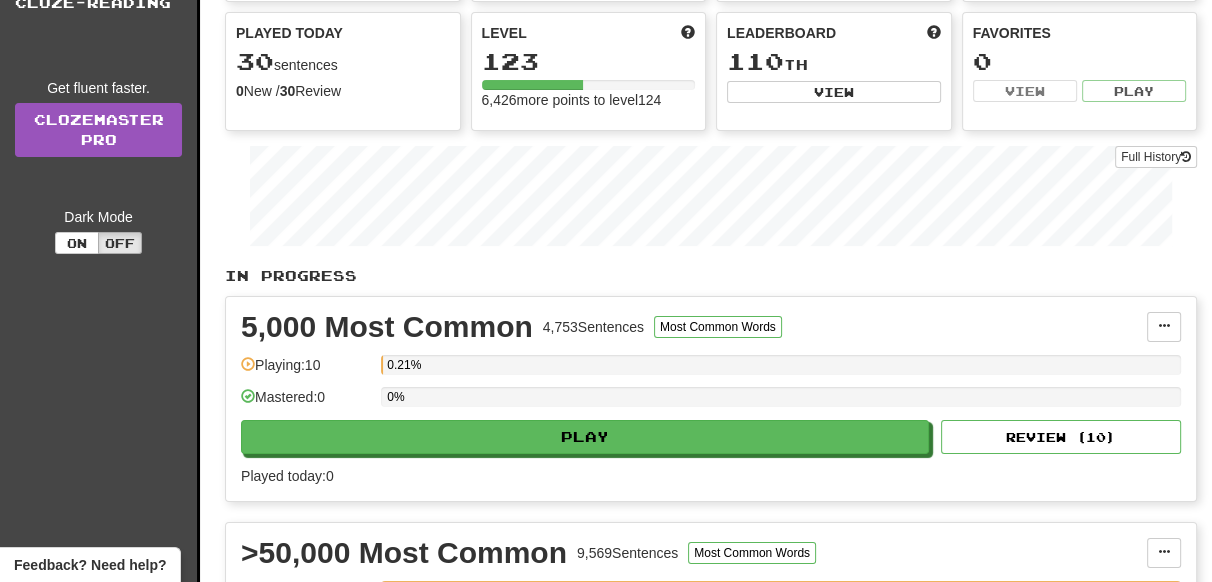 scroll, scrollTop: 0, scrollLeft: 0, axis: both 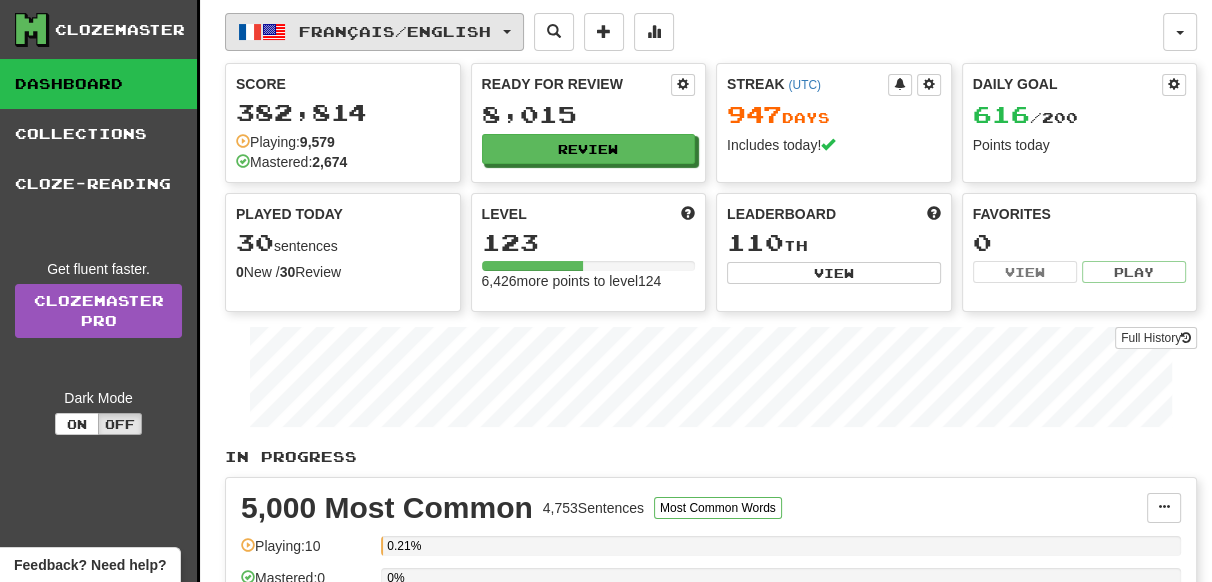 click on "Français  /  English" at bounding box center (395, 31) 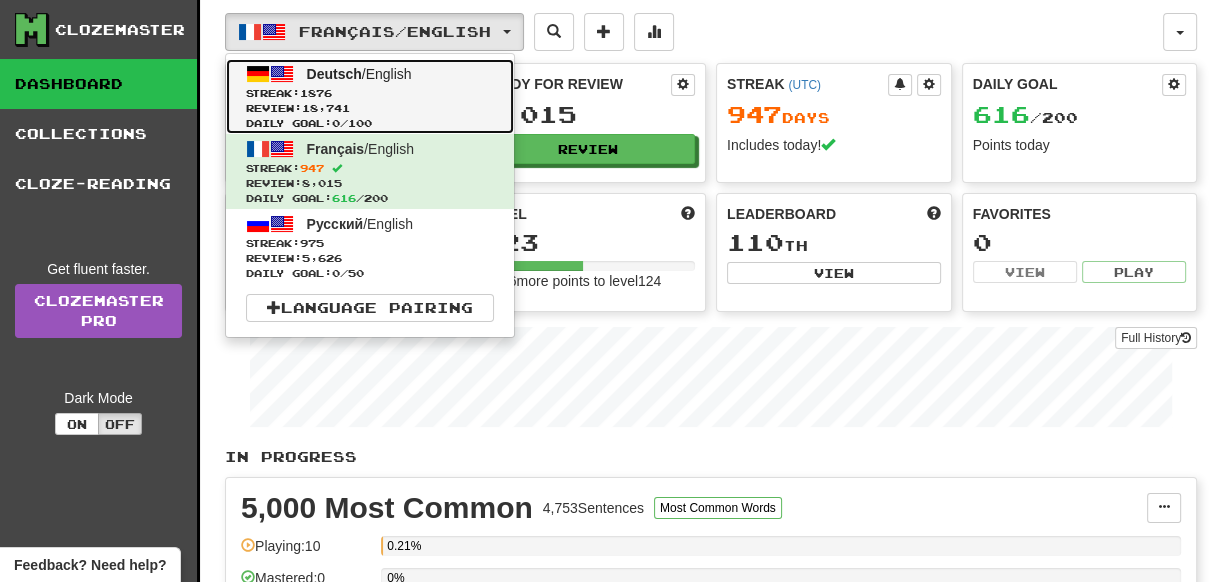 click on "Deutsch  /  English" at bounding box center [359, 74] 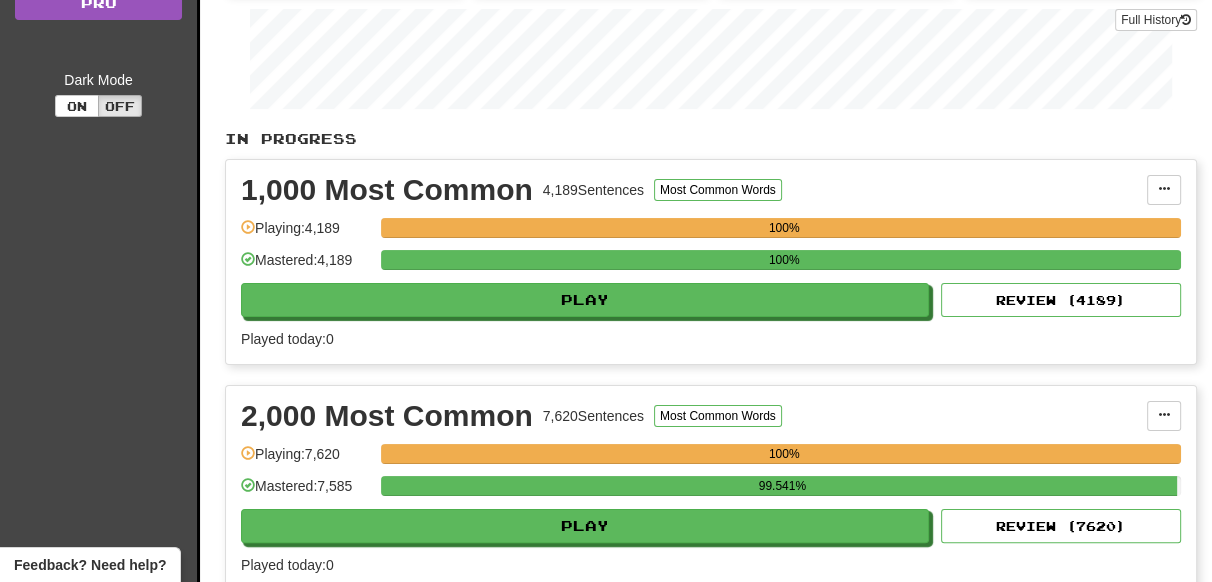 scroll, scrollTop: 363, scrollLeft: 0, axis: vertical 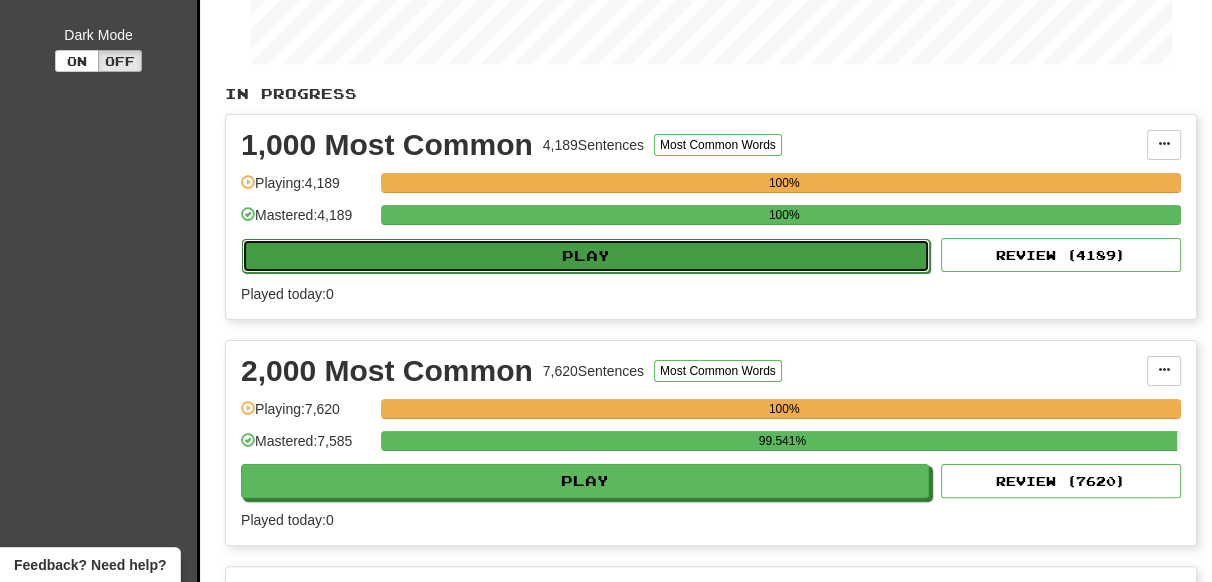 click on "Play" at bounding box center (586, 256) 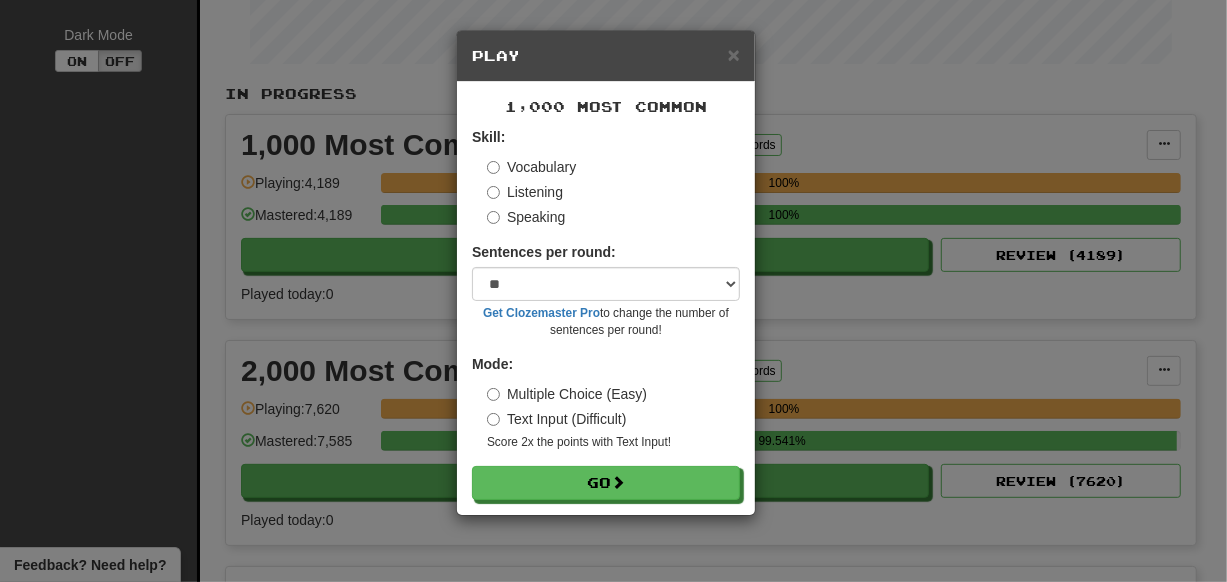click on "× Play 1,000 Most Common Skill: Vocabulary Listening Speaking Sentences per round: * ** ** ** ** ** *** ******** Get Clozemaster Pro  to change the number of sentences per round! Mode: Multiple Choice (Easy) Text Input (Difficult) Score 2x the points with Text Input ! Go" at bounding box center [613, 291] 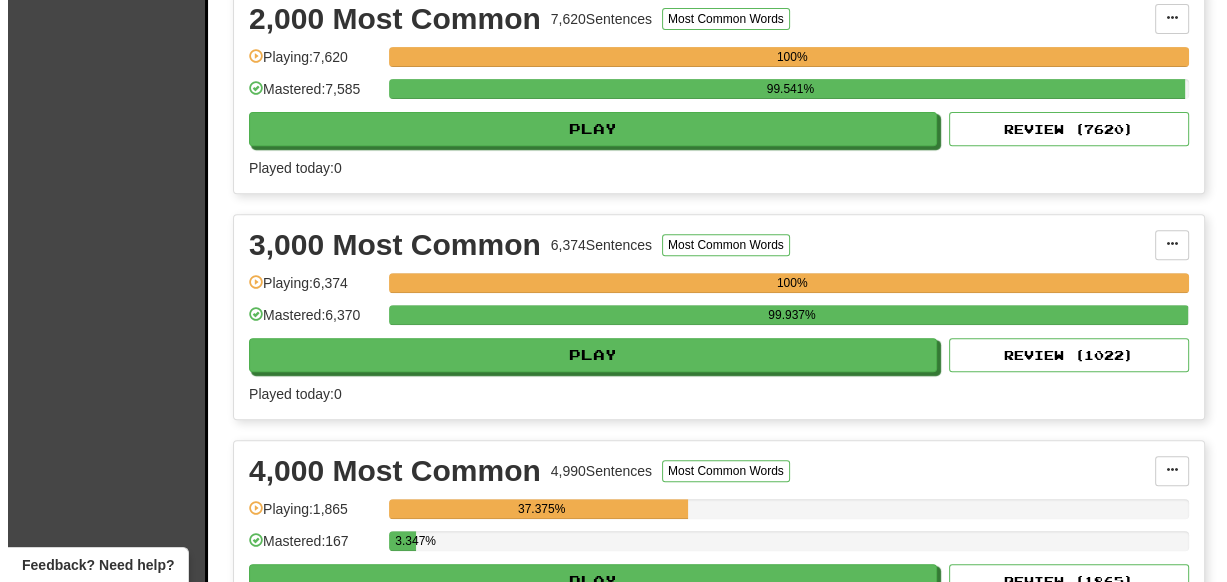 scroll, scrollTop: 727, scrollLeft: 0, axis: vertical 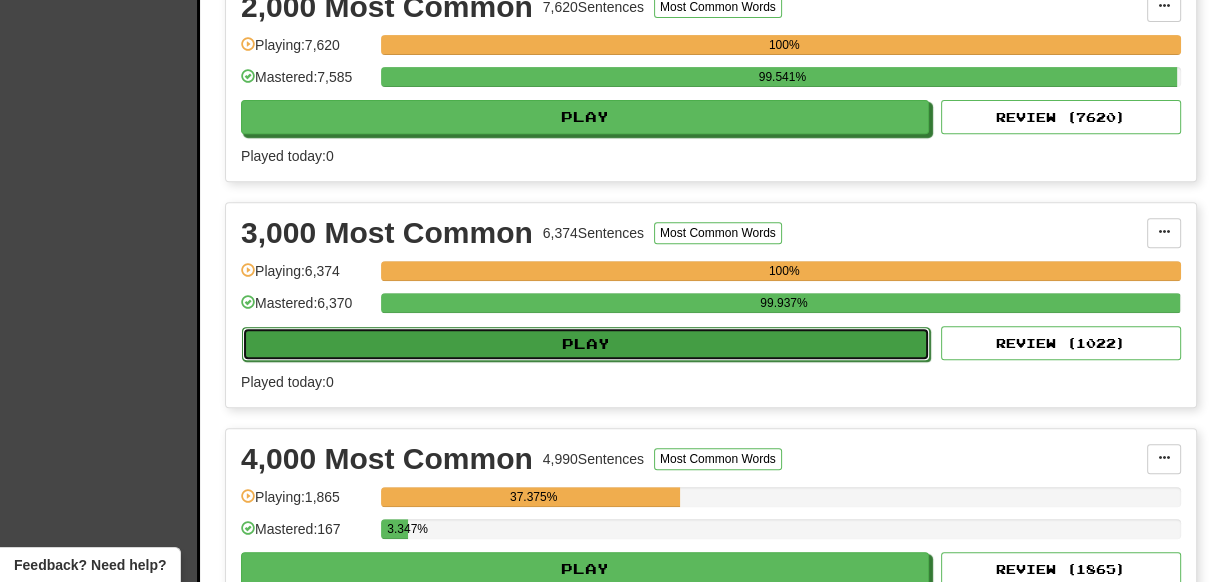 click on "Play" at bounding box center (586, 344) 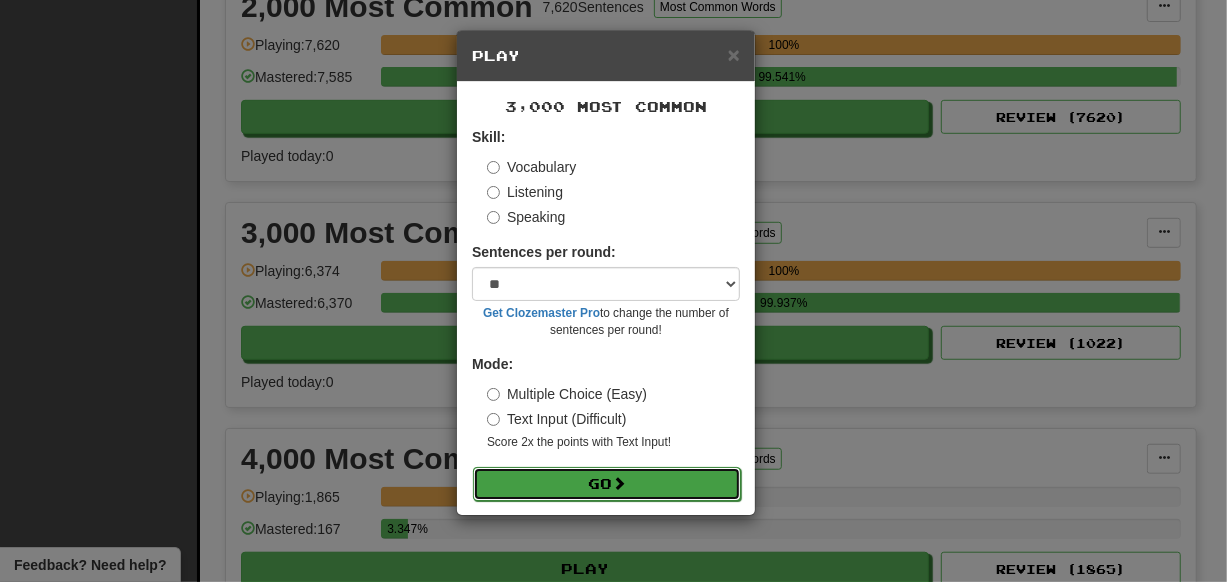 click on "Go" at bounding box center (607, 484) 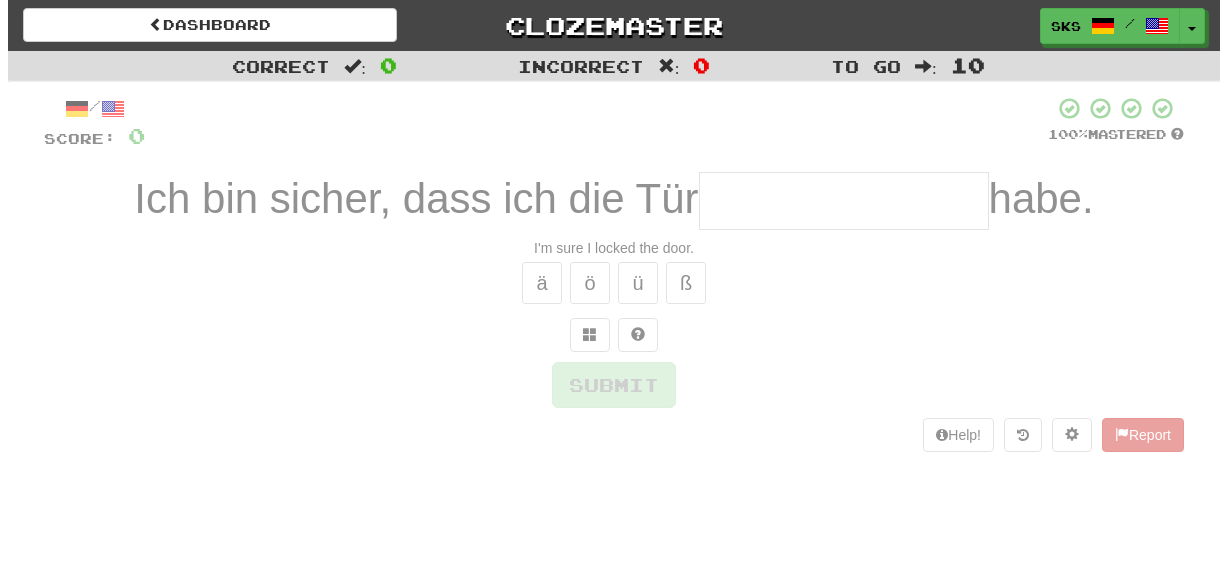 scroll, scrollTop: 0, scrollLeft: 0, axis: both 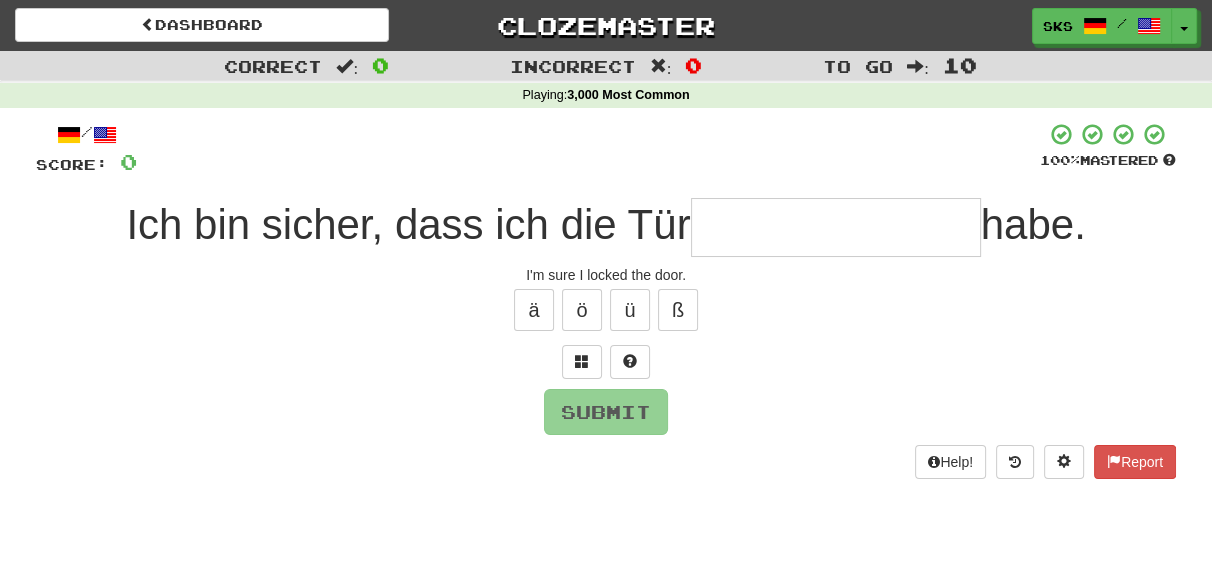 type on "*" 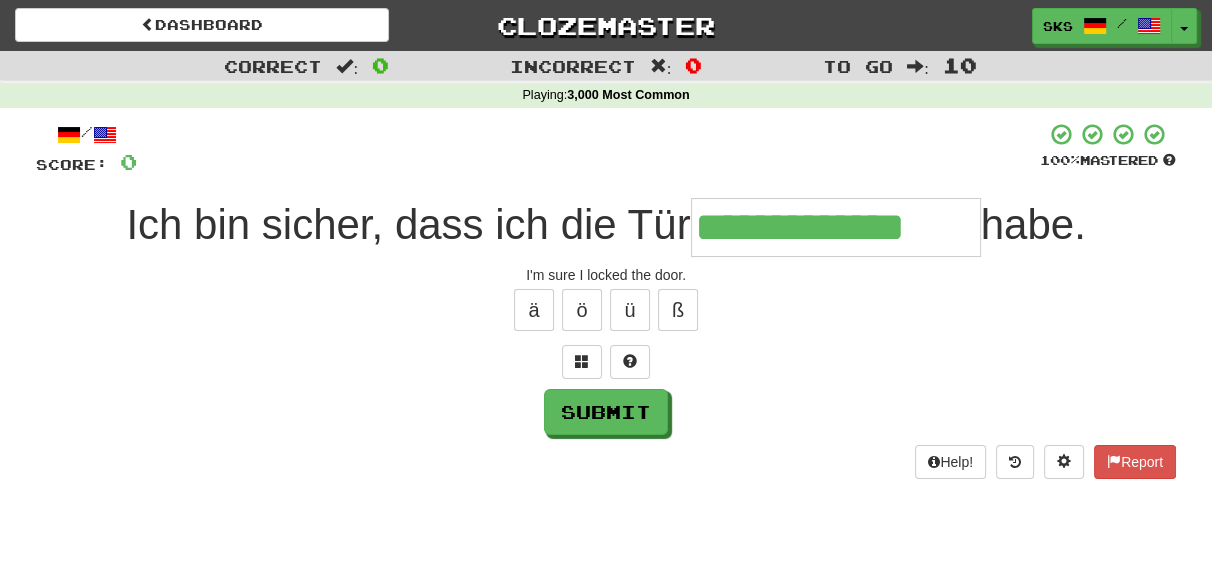 type on "**********" 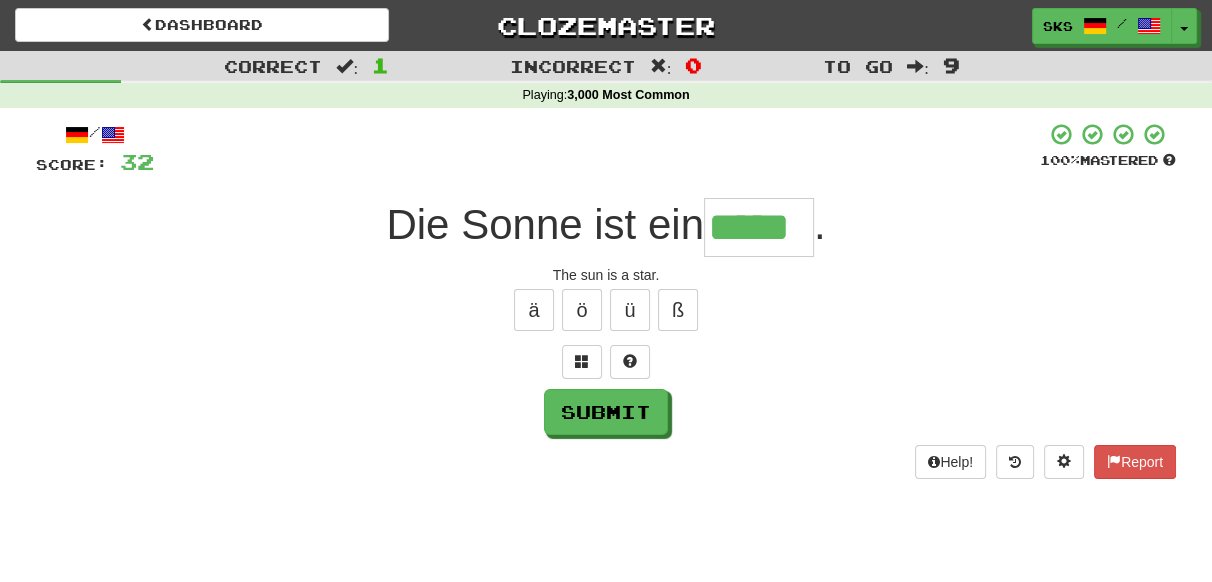 type on "*****" 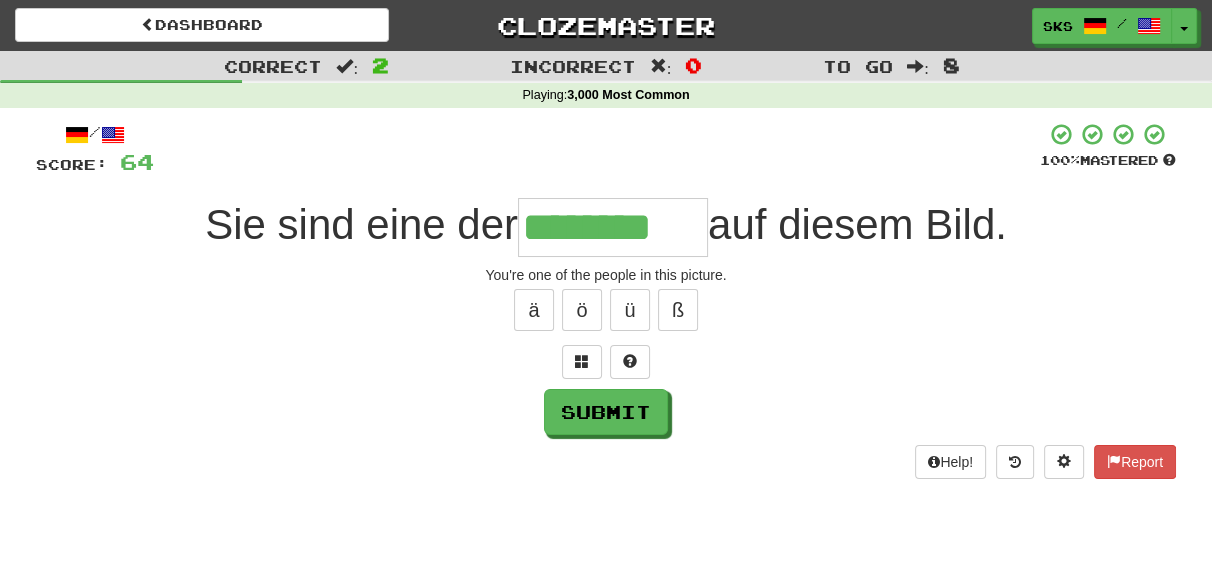 type on "********" 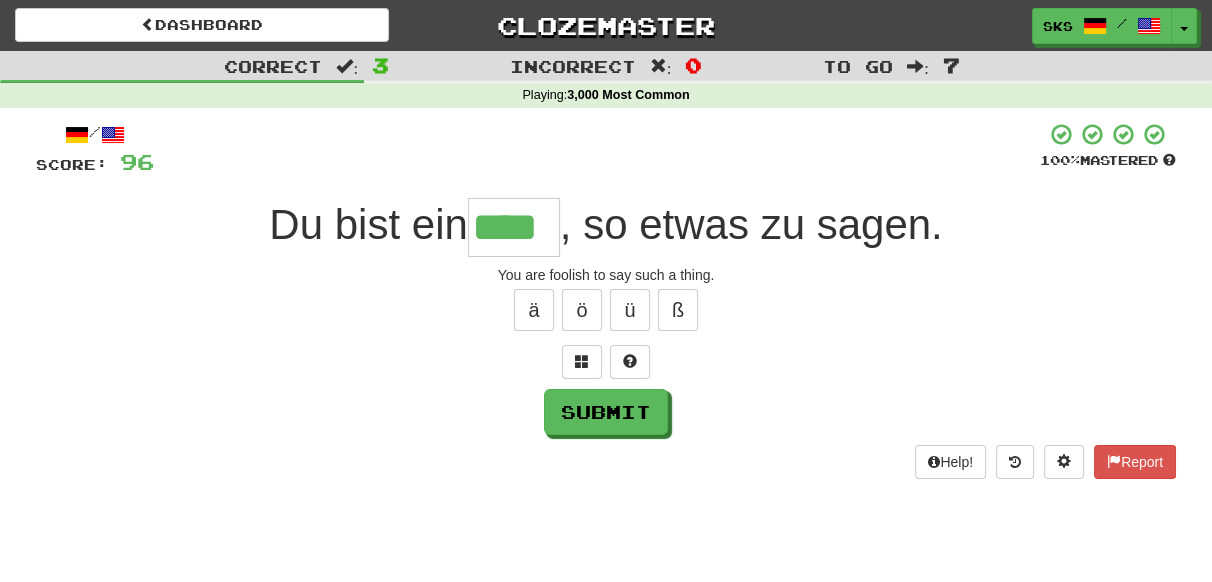 type on "****" 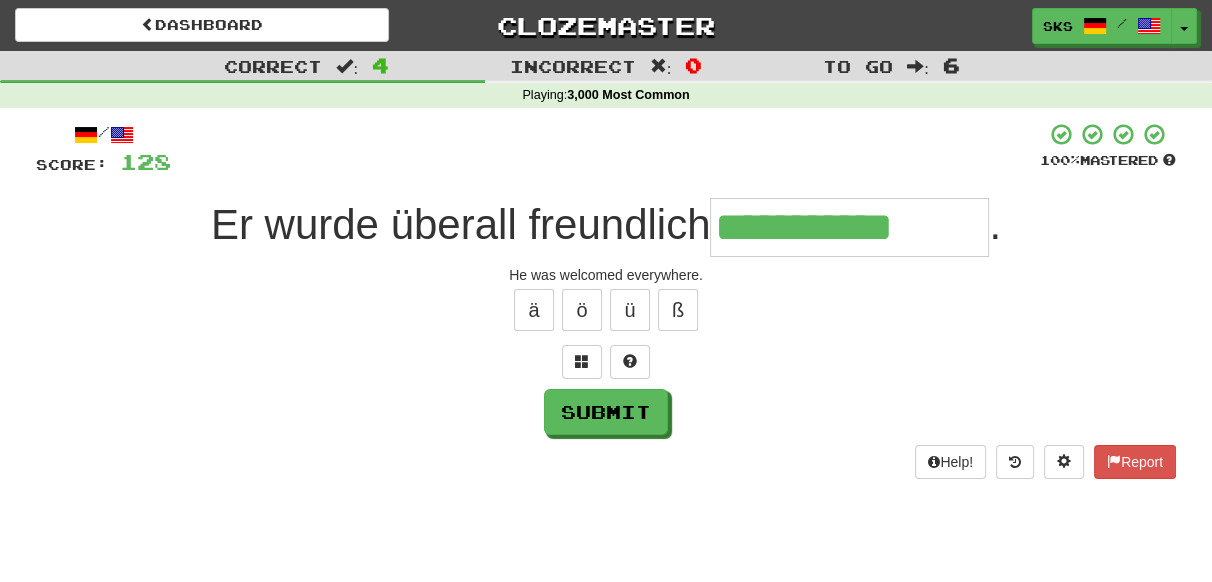 type on "**********" 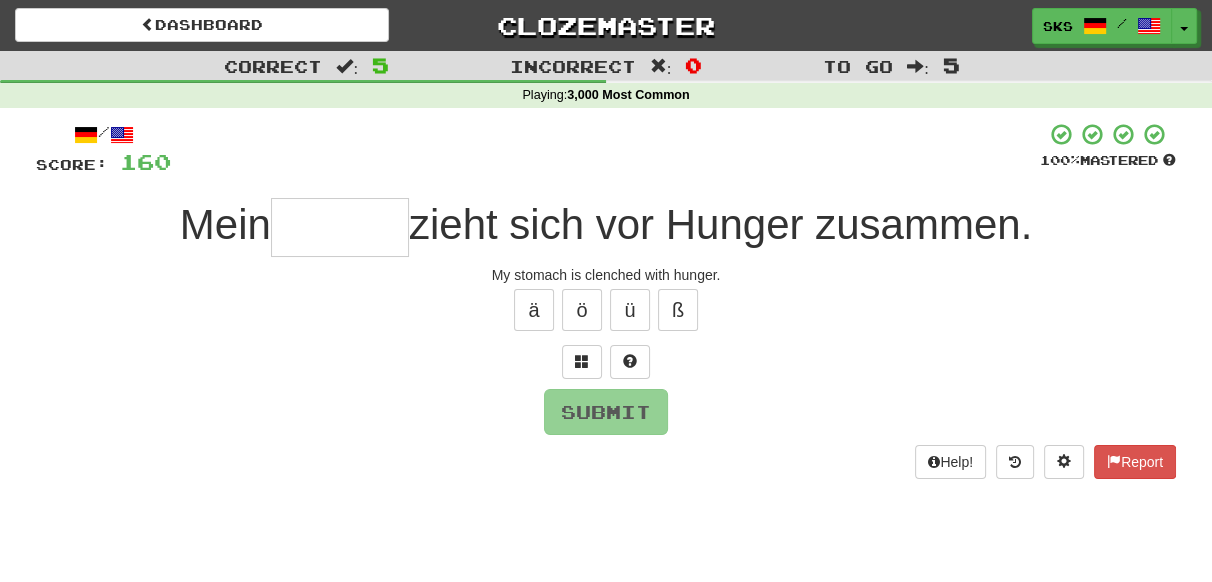 type on "*" 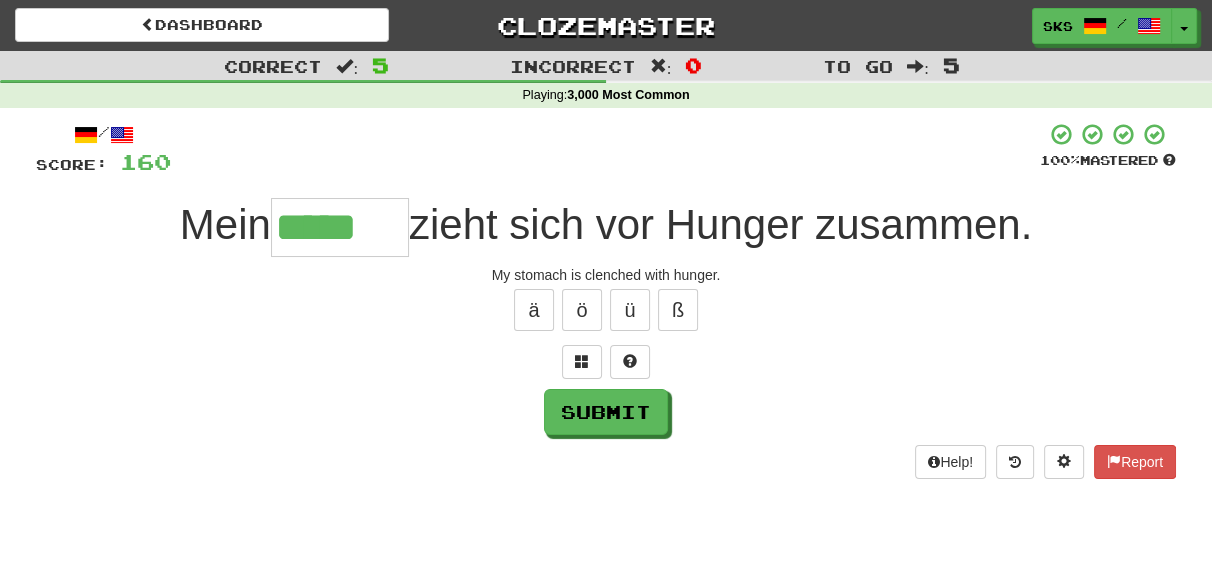 type on "*****" 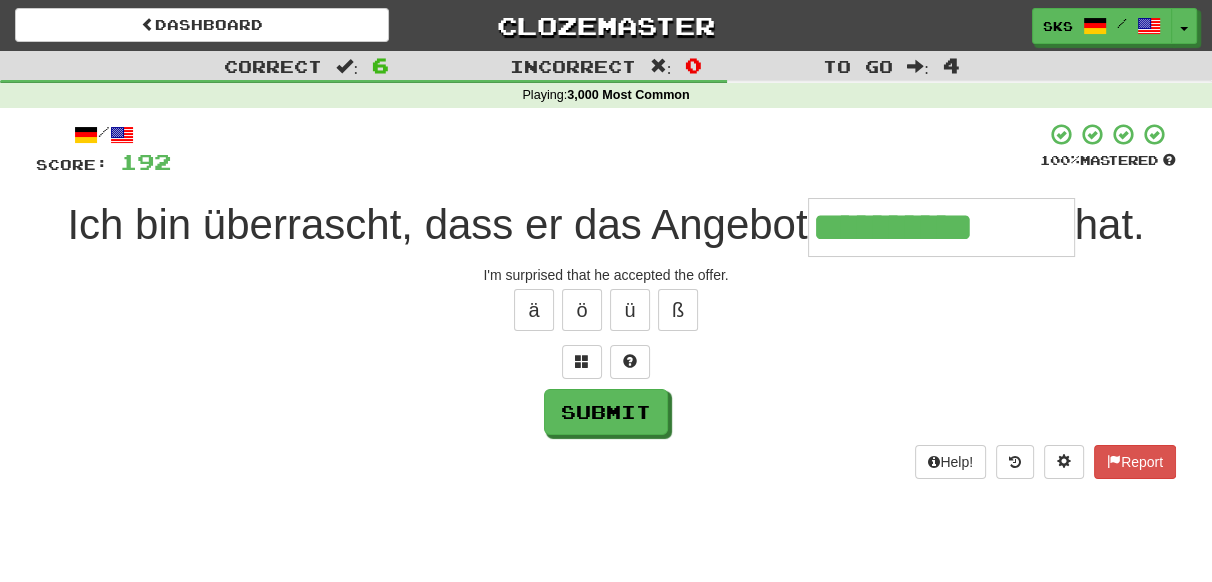 type on "**********" 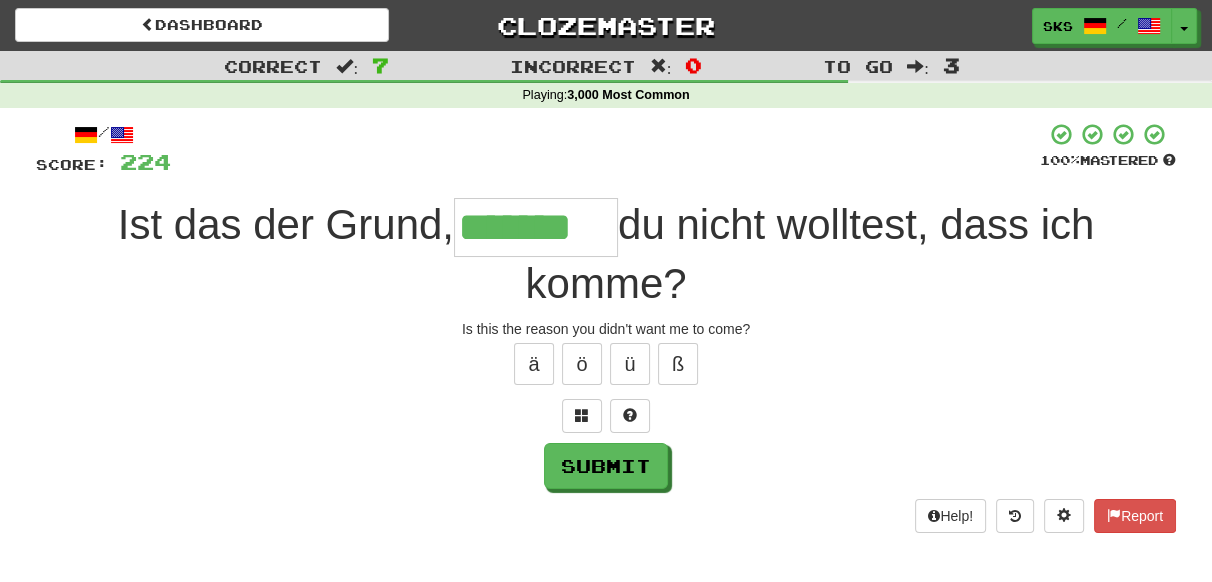 type on "*******" 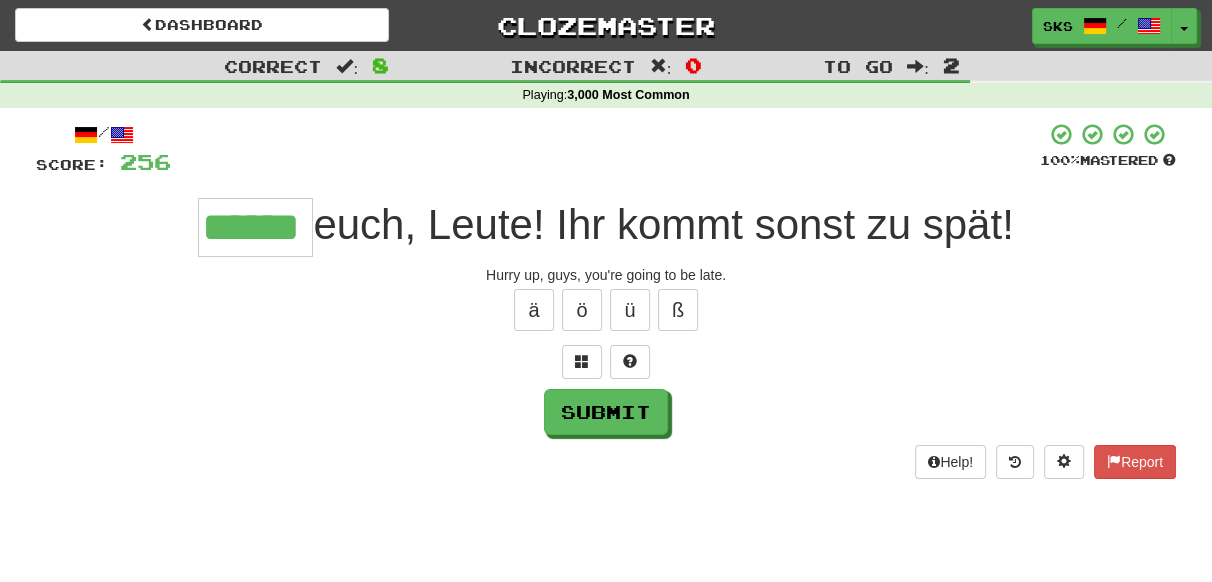 type on "******" 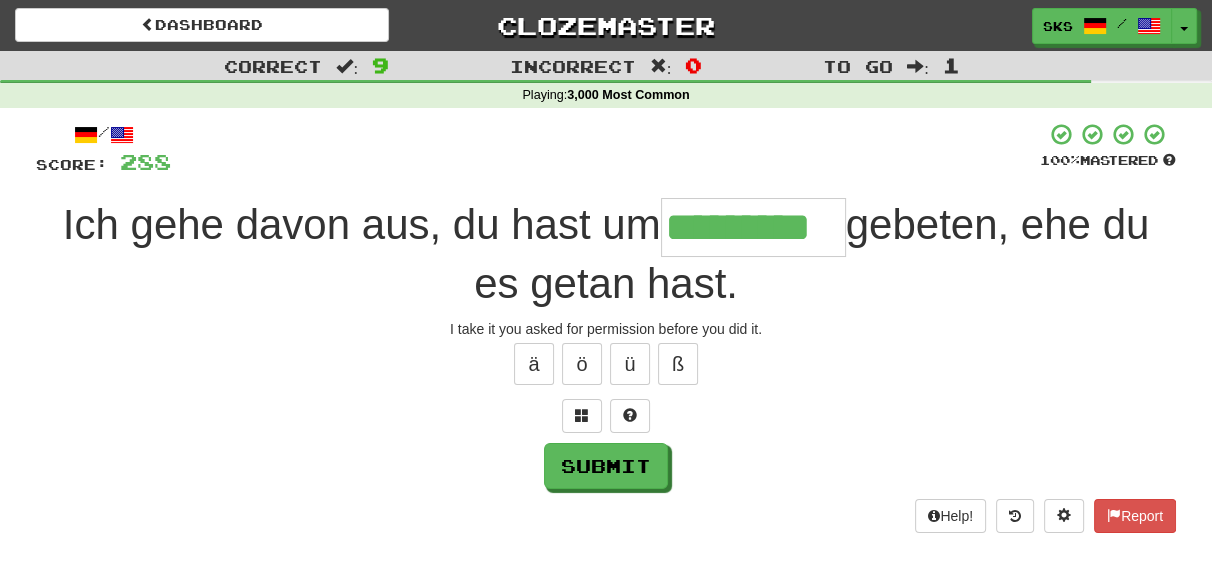 type on "*********" 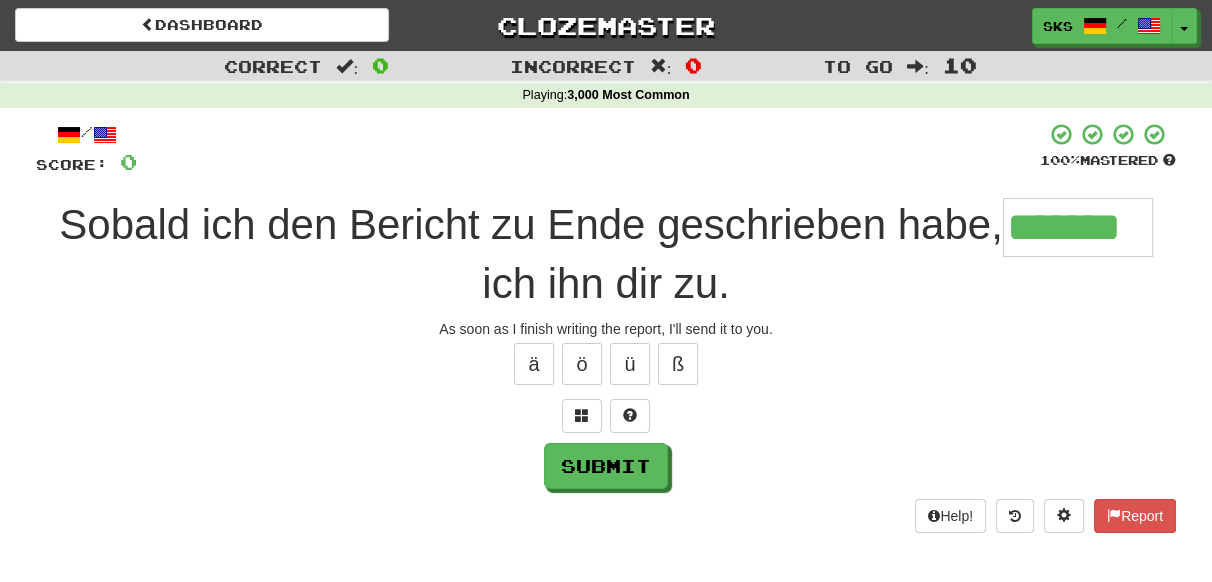 type on "*******" 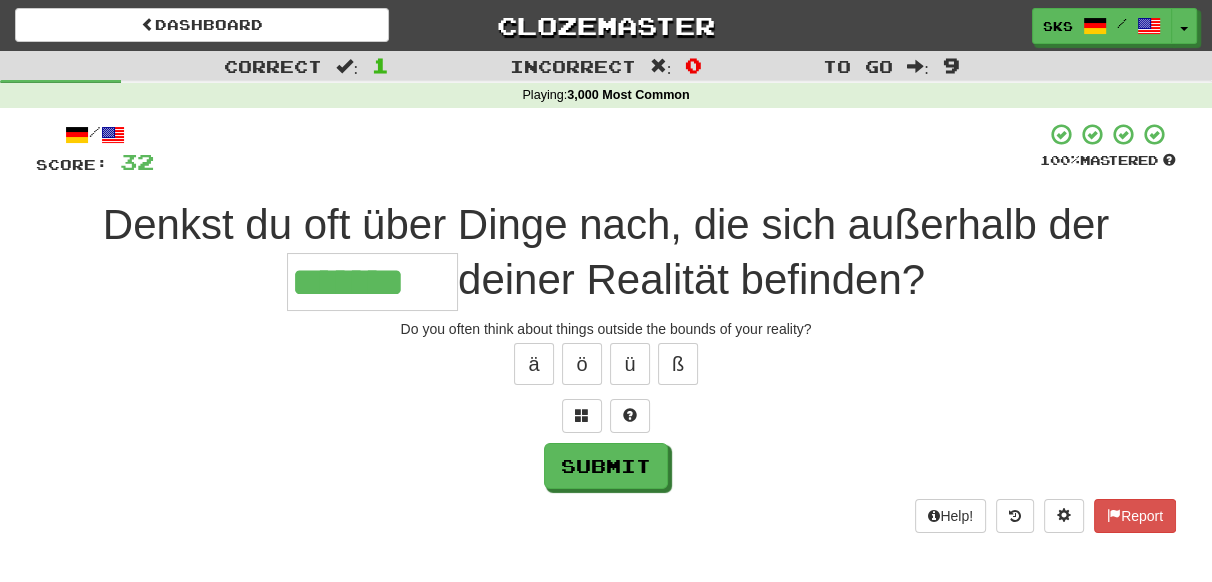 type on "*******" 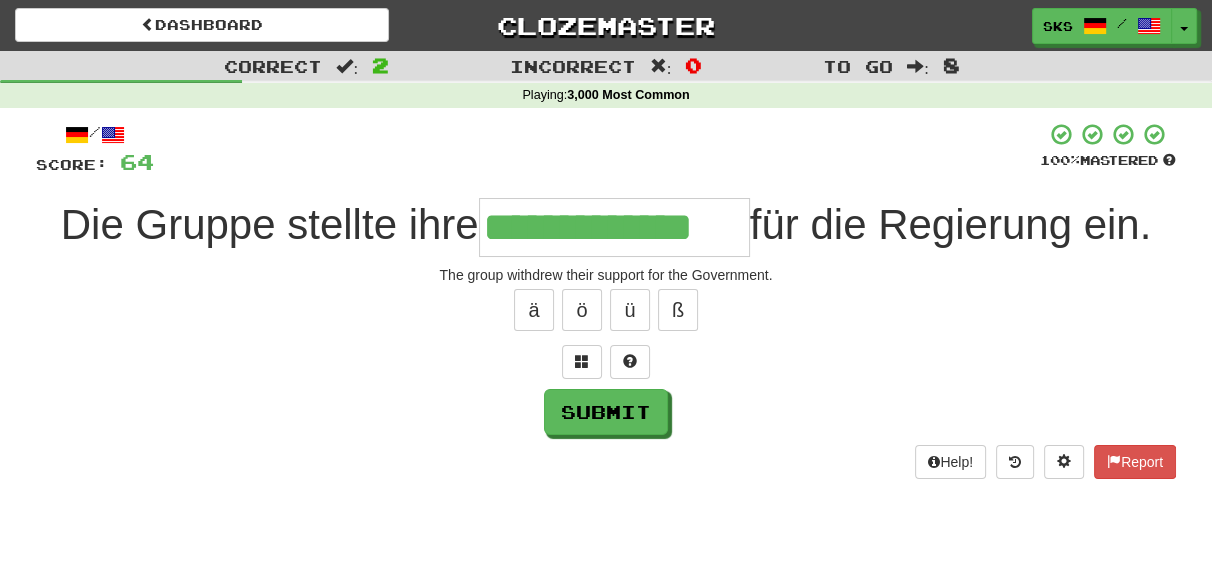 type on "**********" 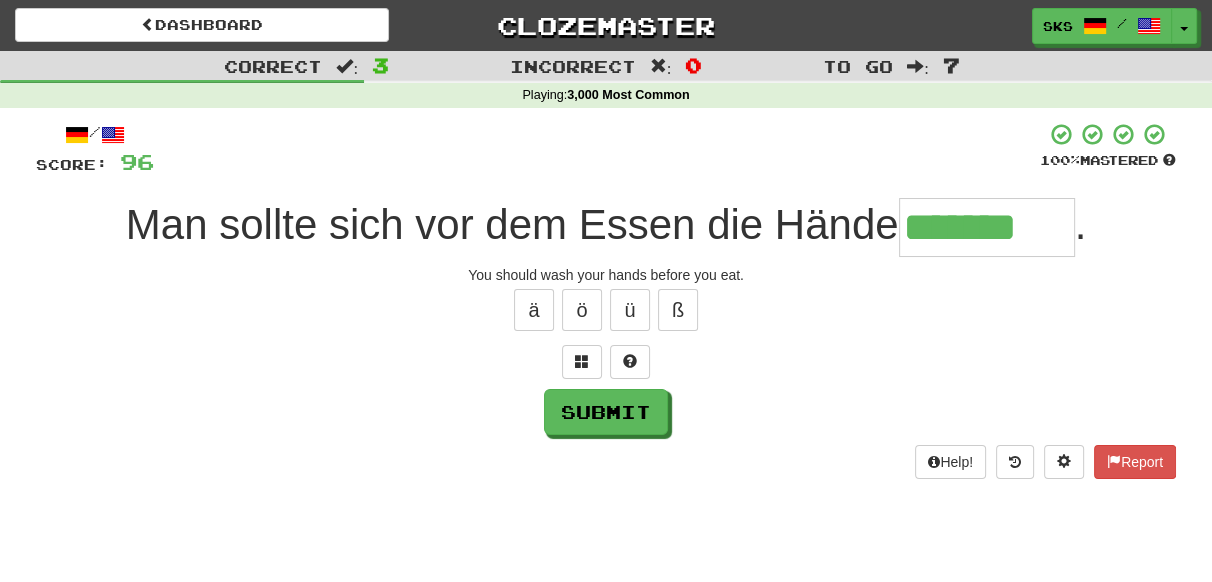 type on "*******" 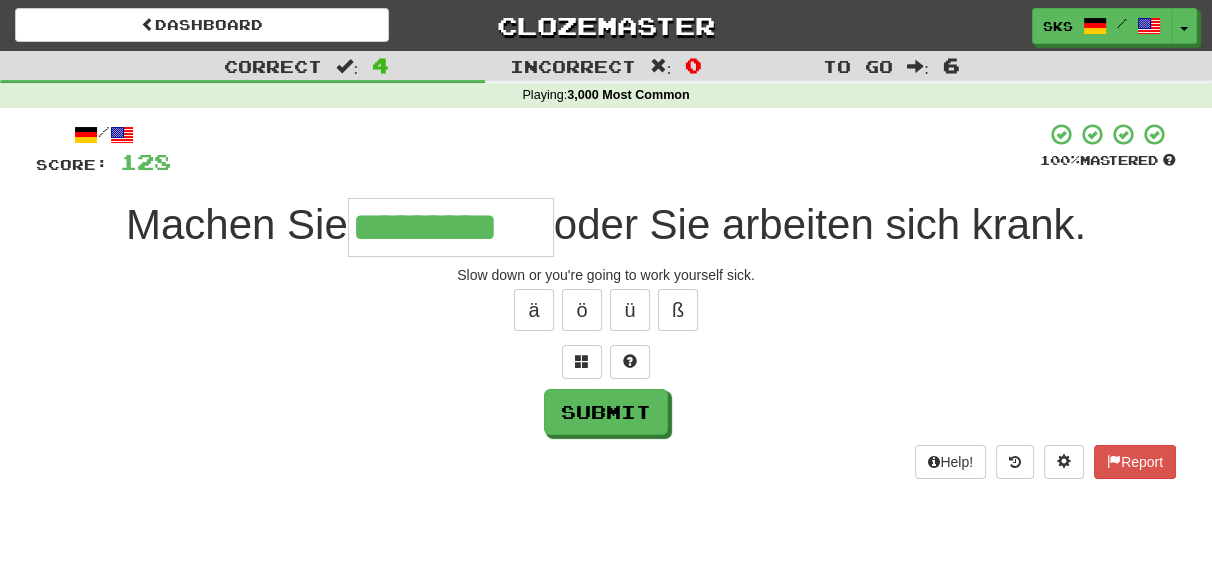 type on "*********" 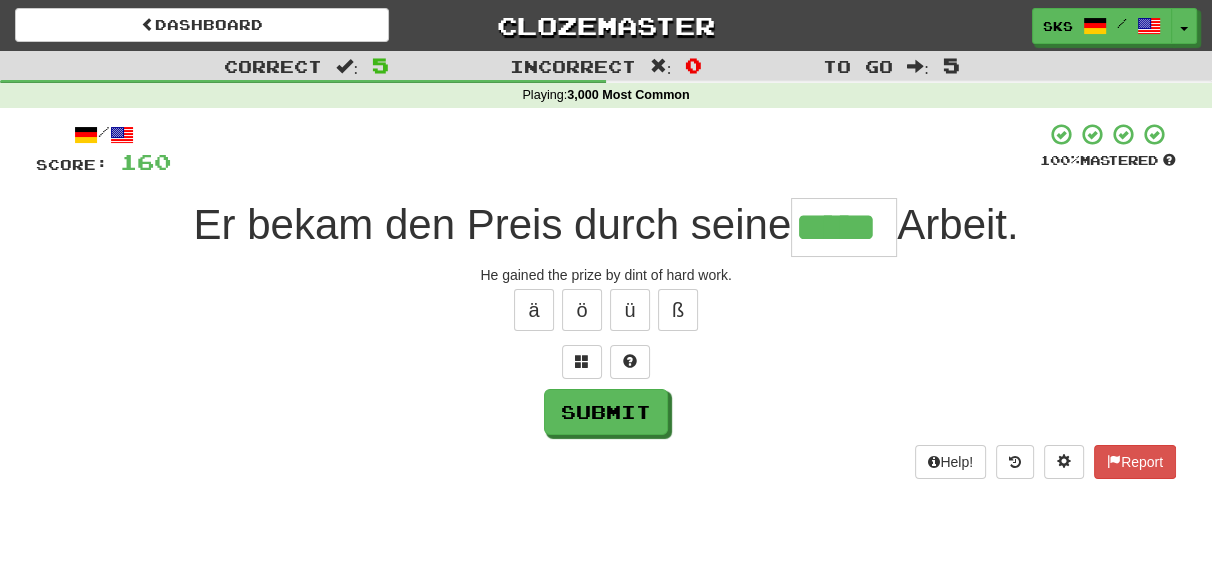 type on "*****" 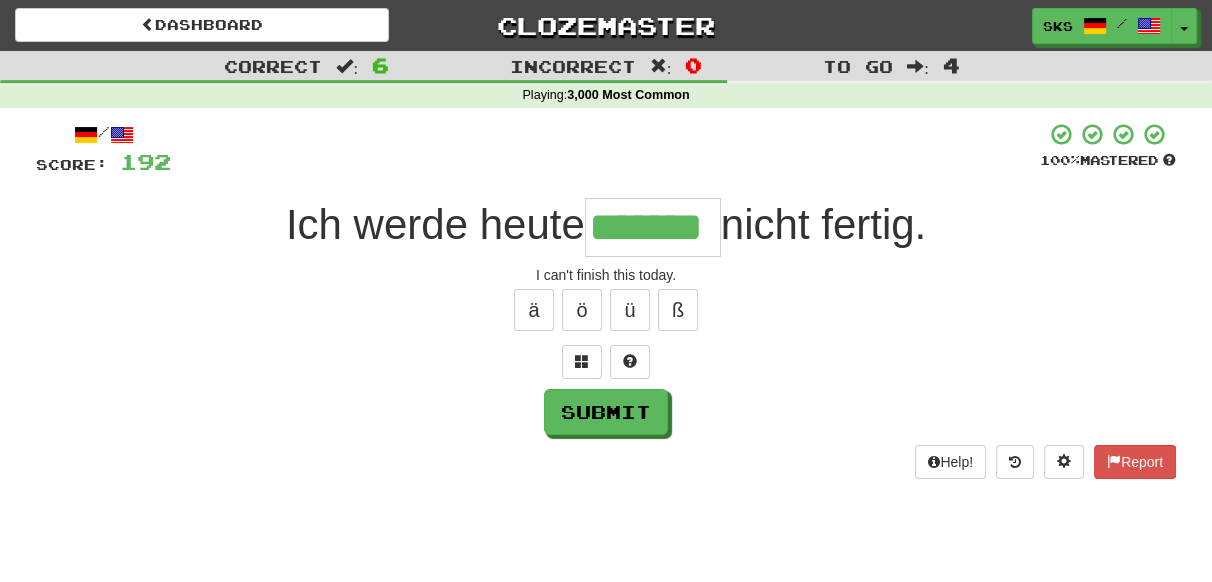 type on "*******" 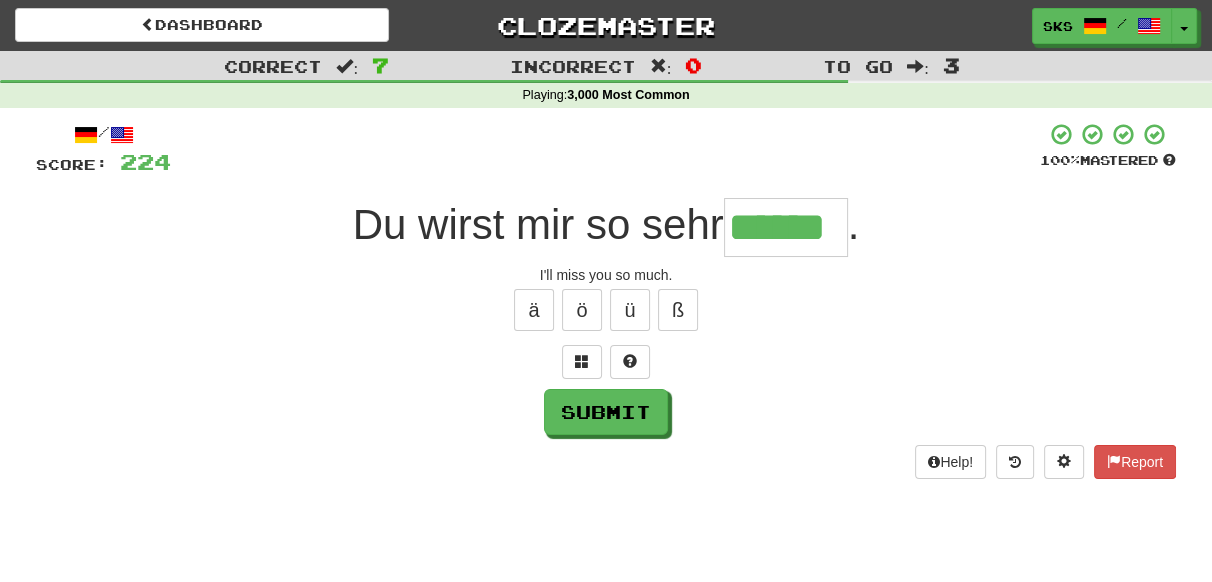 type on "******" 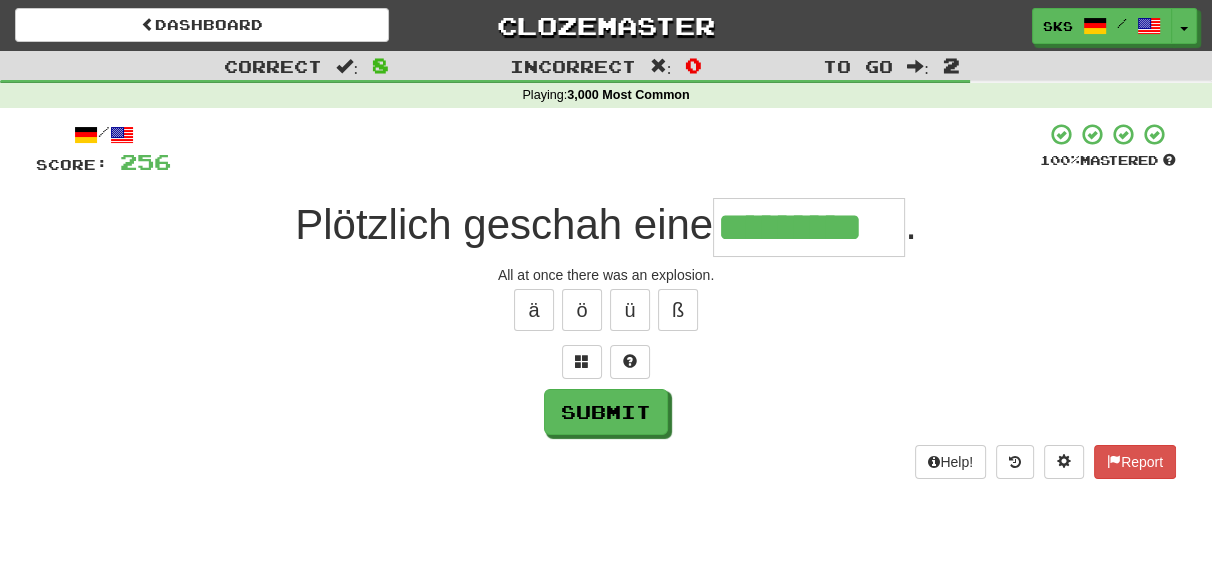 type on "*********" 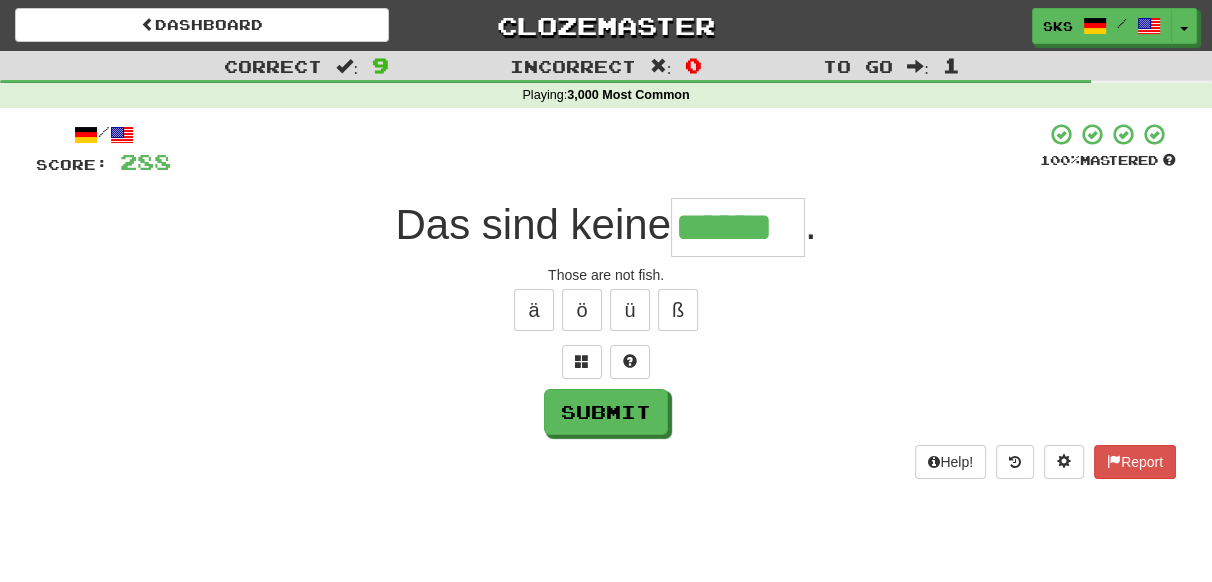 type on "******" 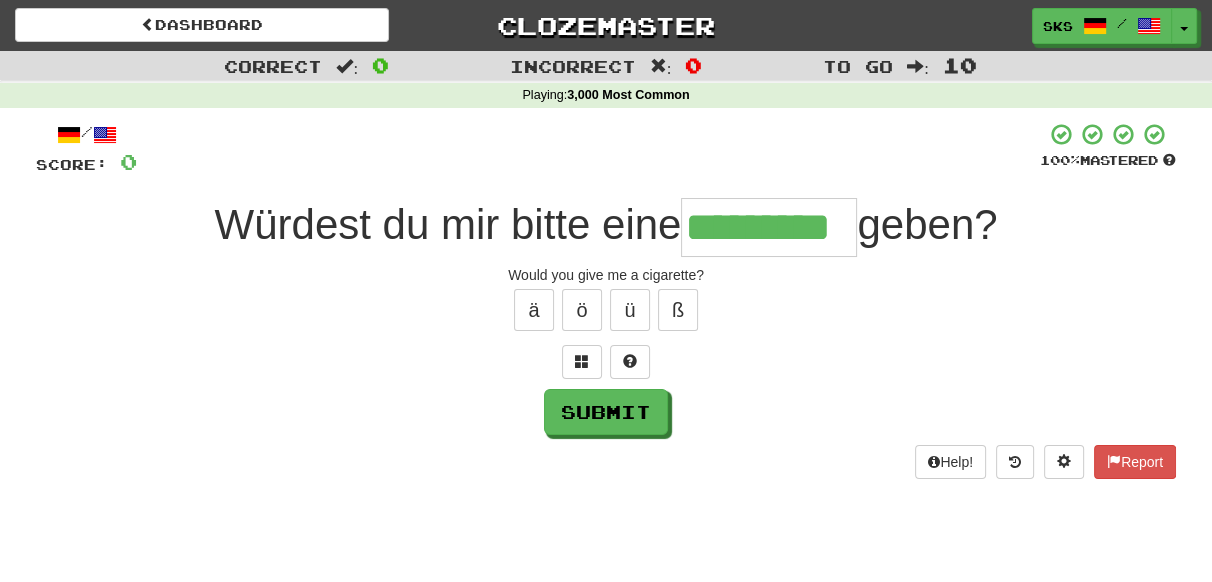 type on "*********" 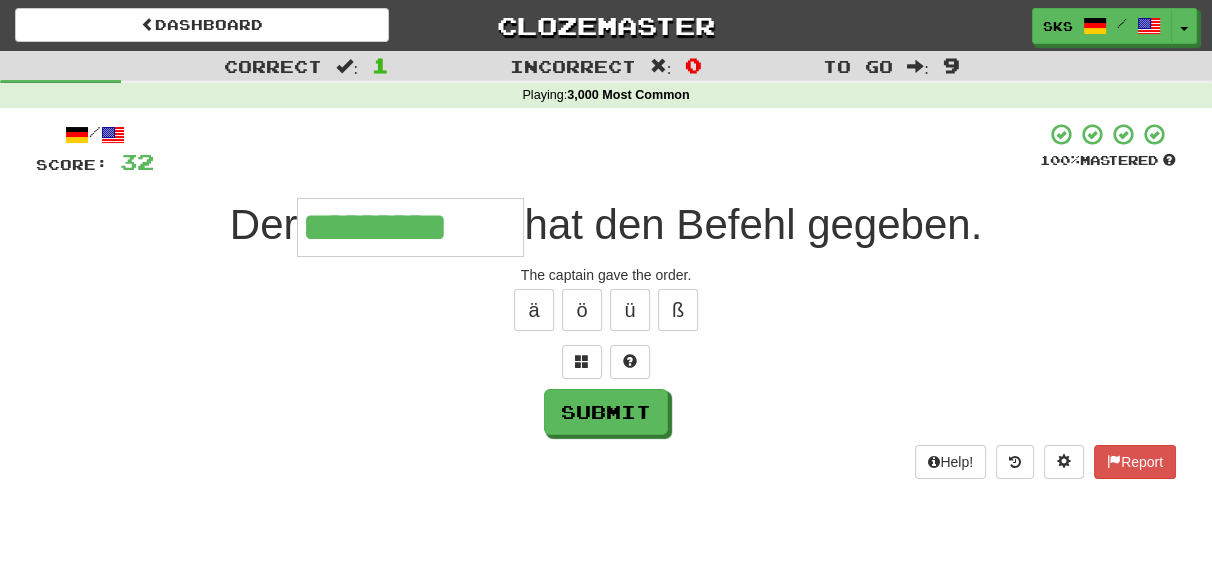 type on "*********" 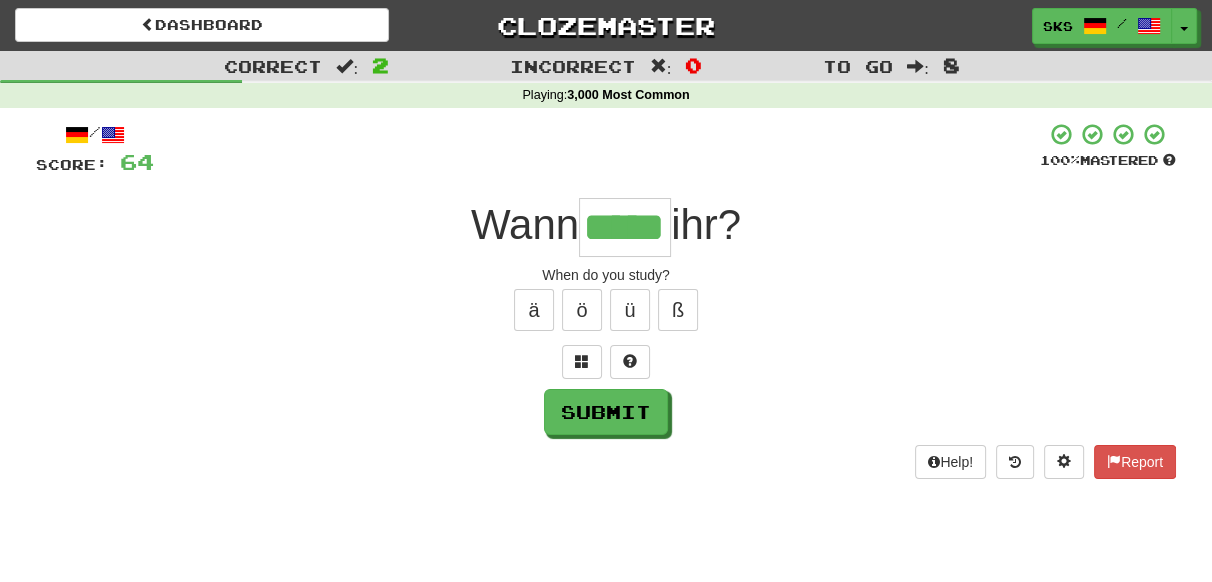 type on "*****" 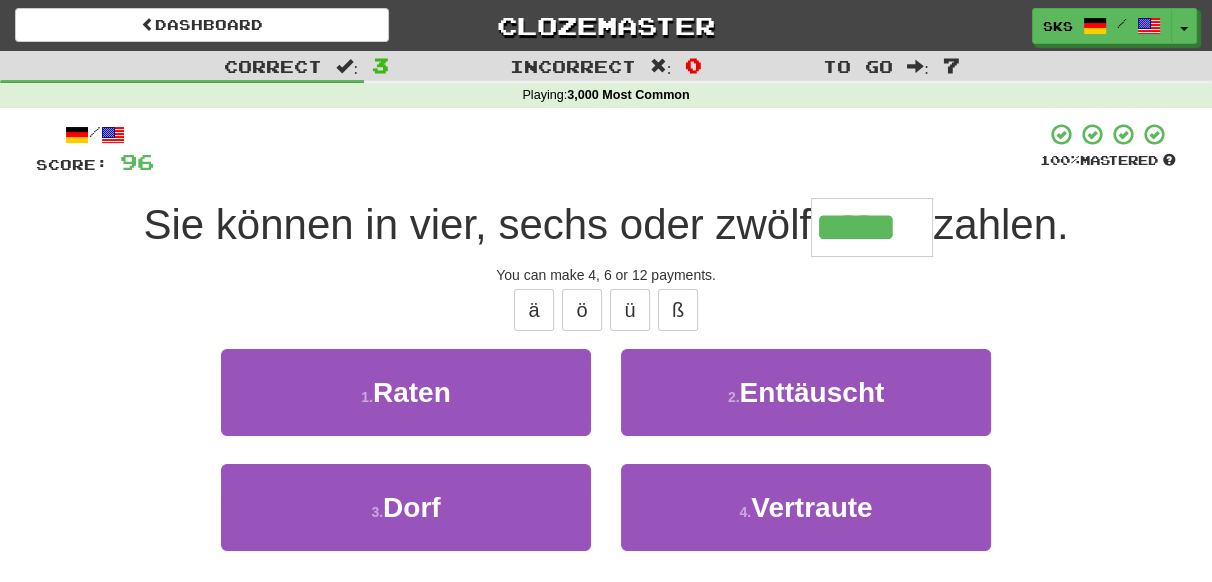 type on "*****" 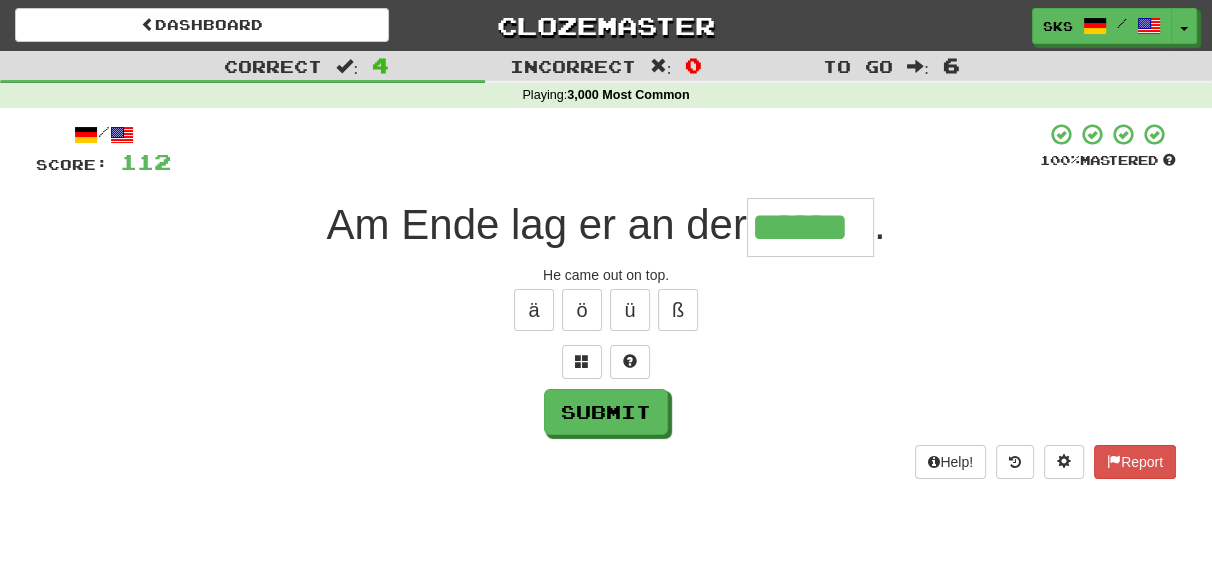 type on "******" 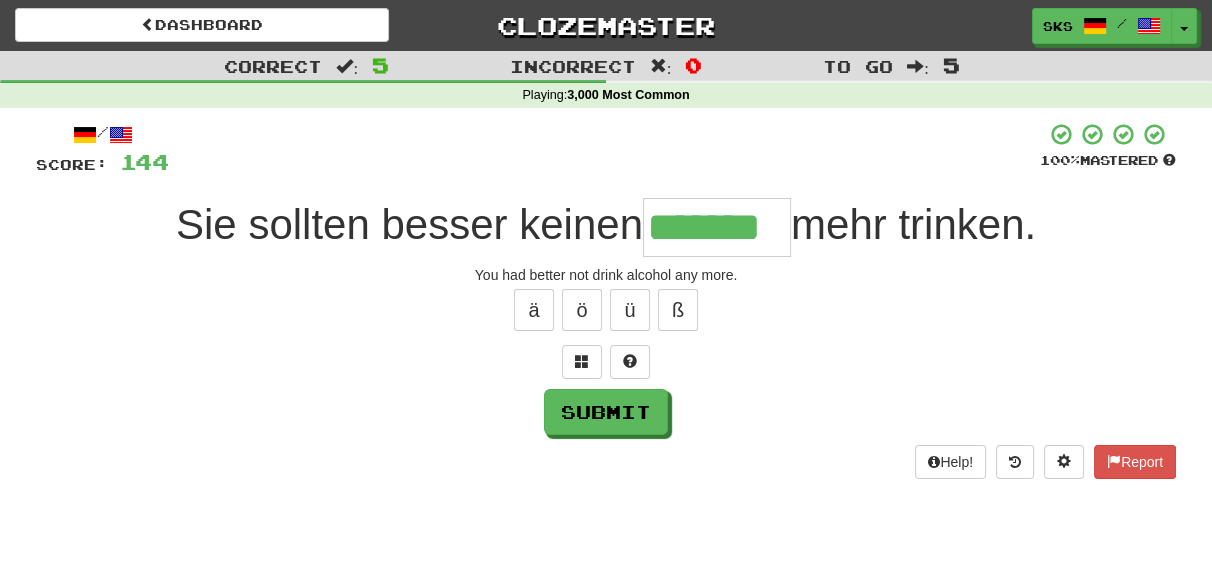 type on "*******" 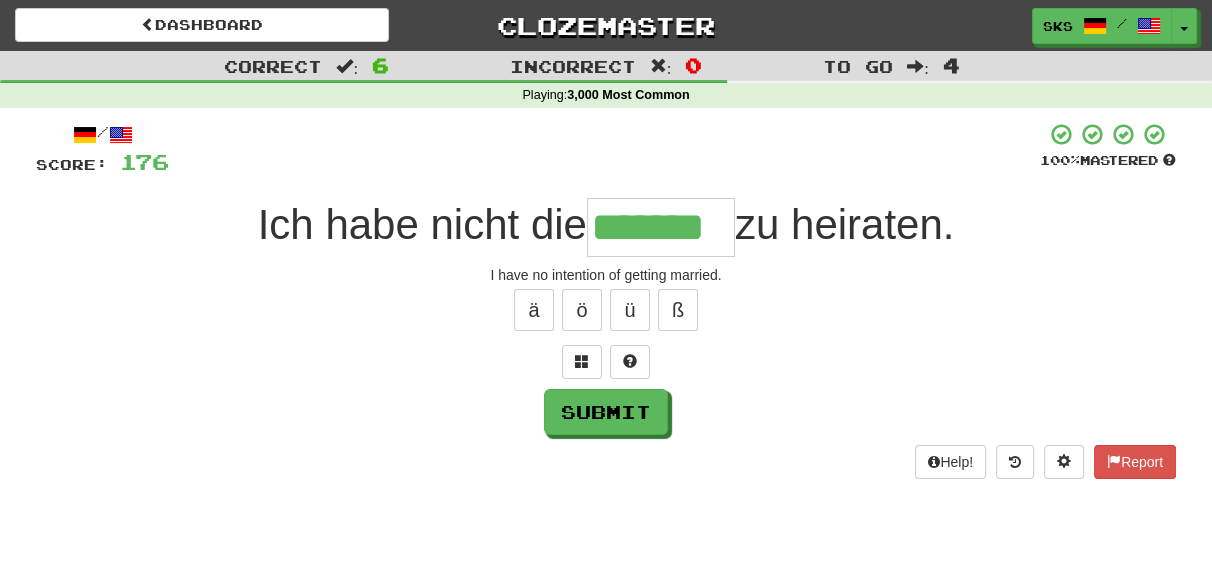 type on "*******" 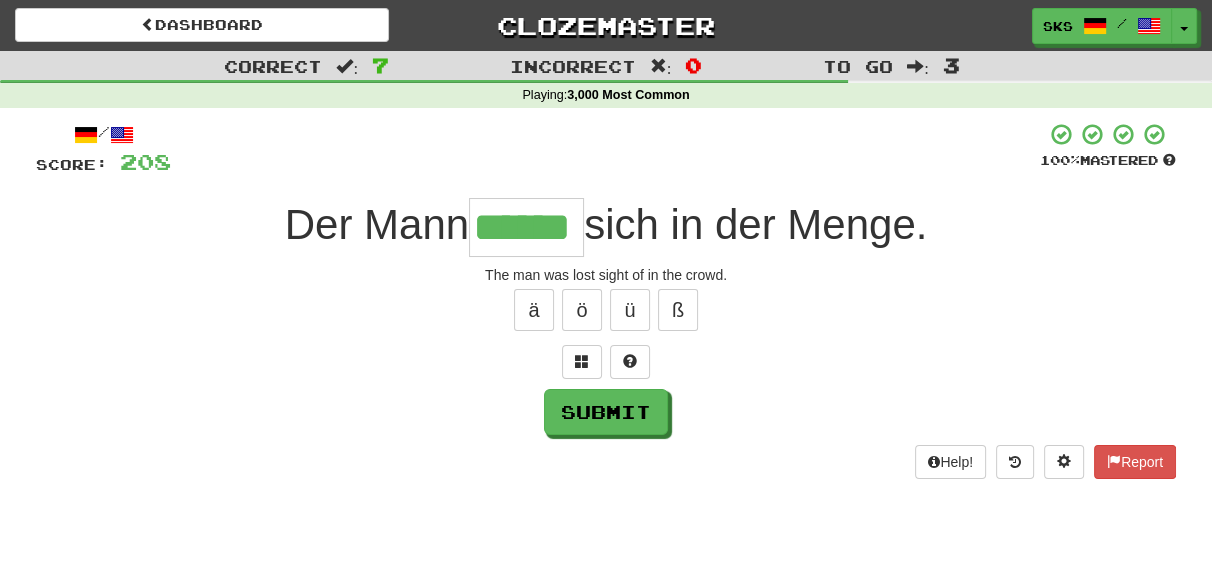 type on "******" 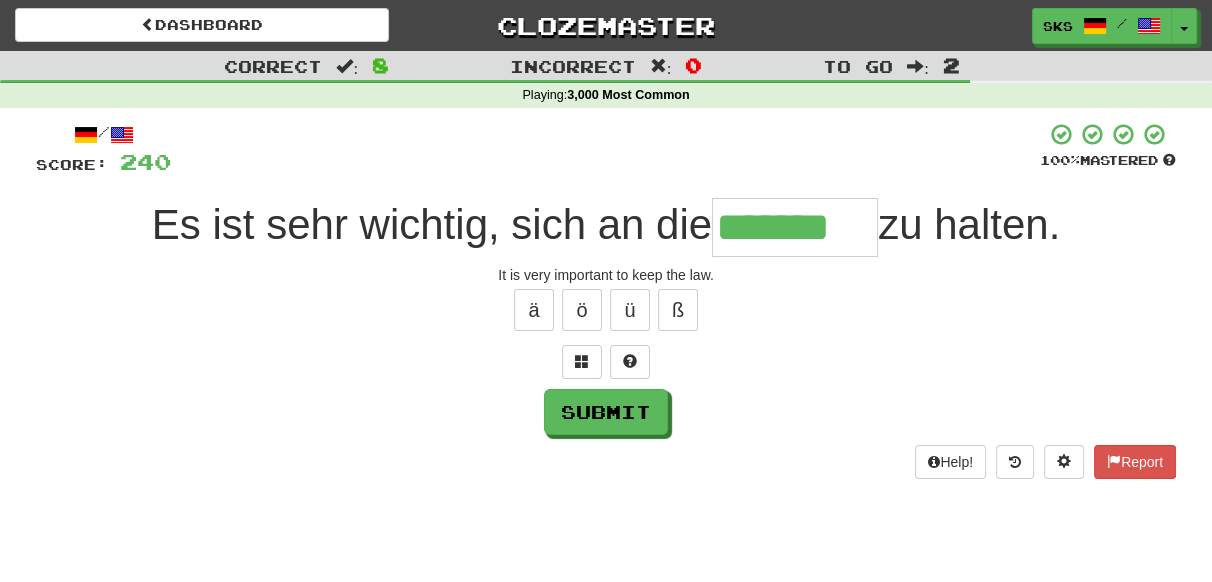 type on "*******" 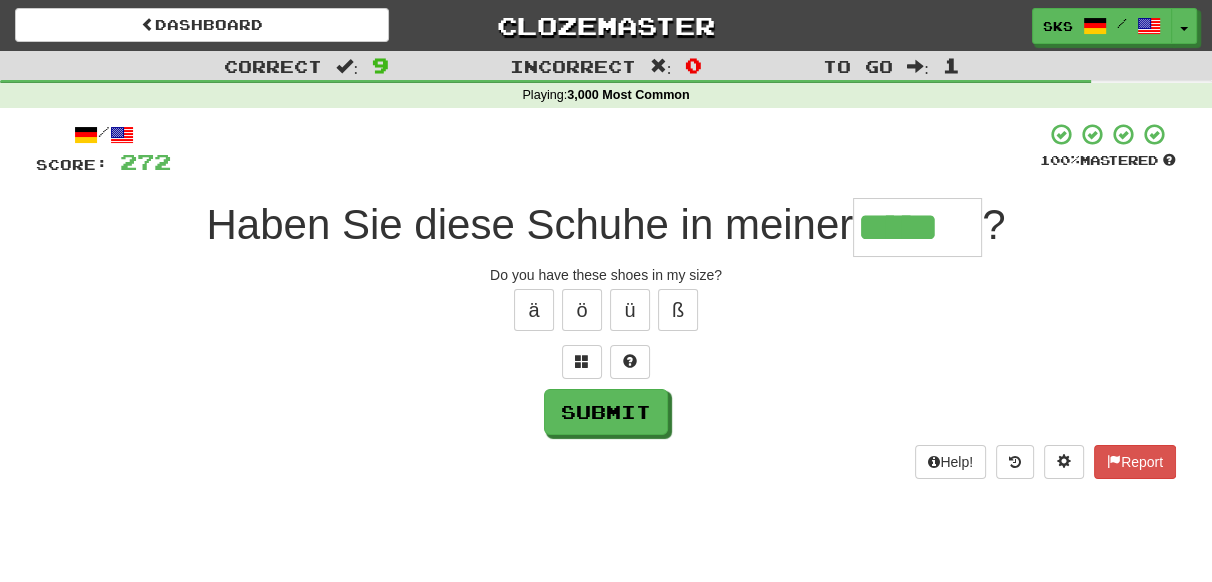 type on "*****" 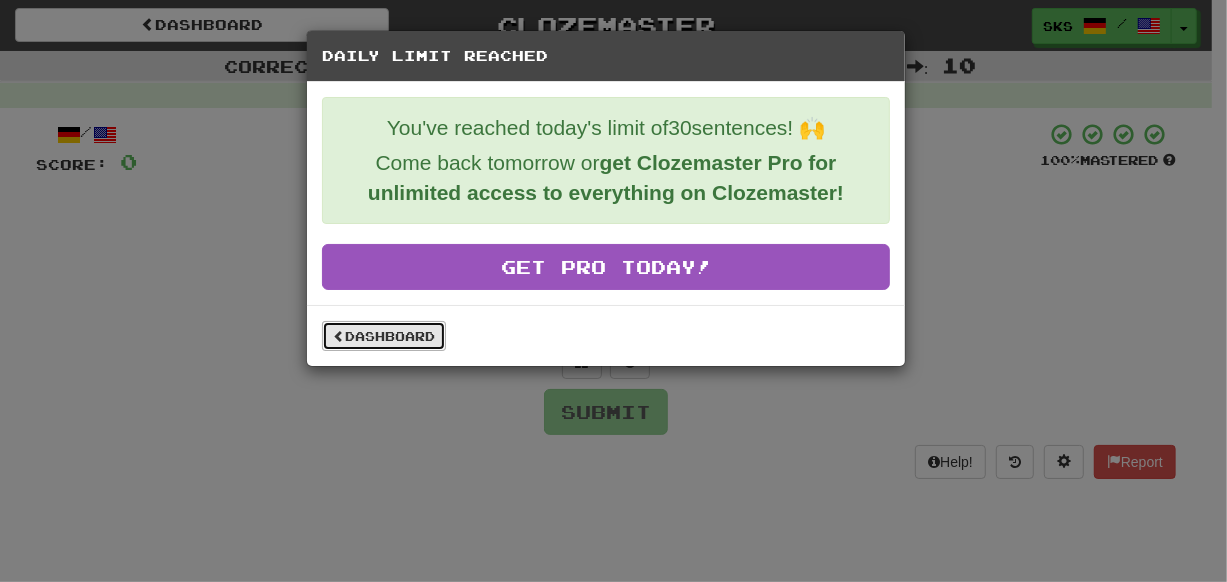 click on "Dashboard" at bounding box center (384, 336) 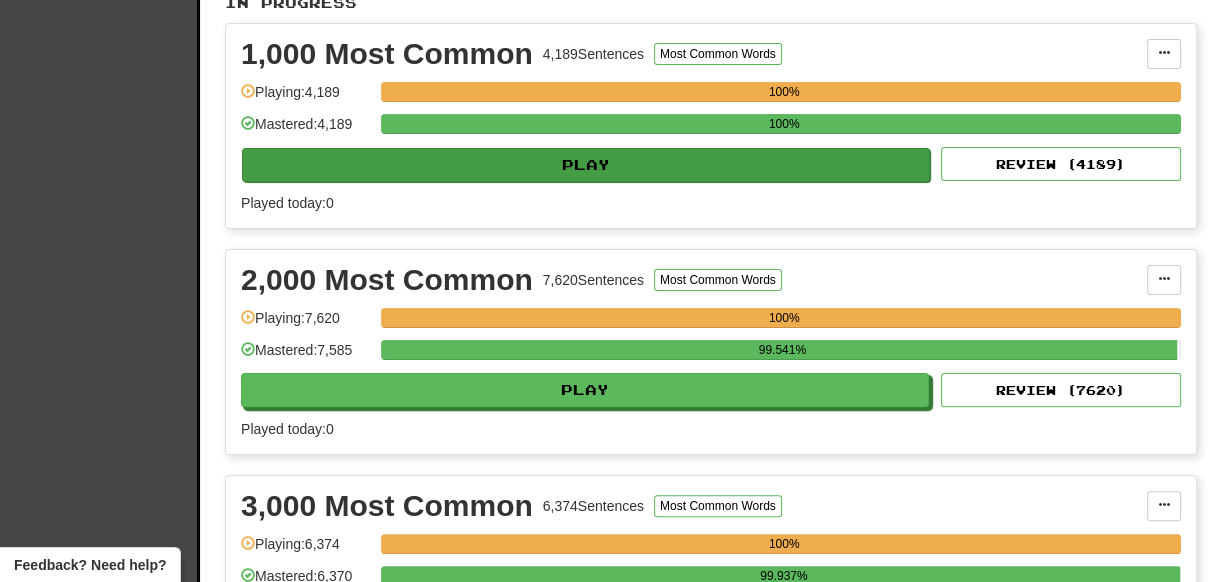 scroll, scrollTop: 0, scrollLeft: 0, axis: both 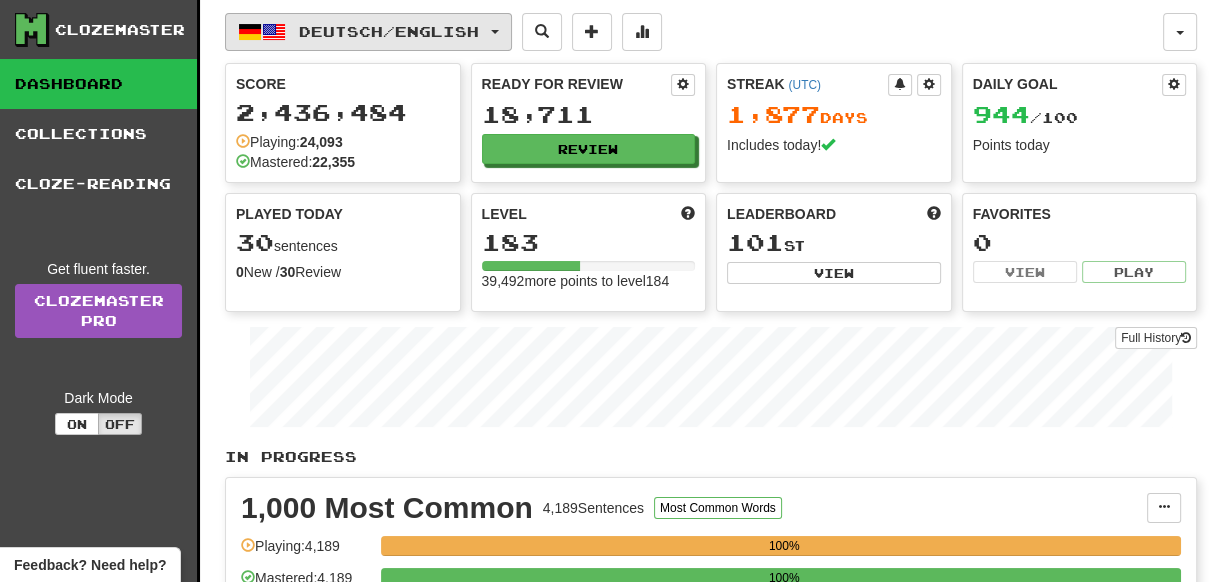 click on "Deutsch  /  English" at bounding box center (389, 31) 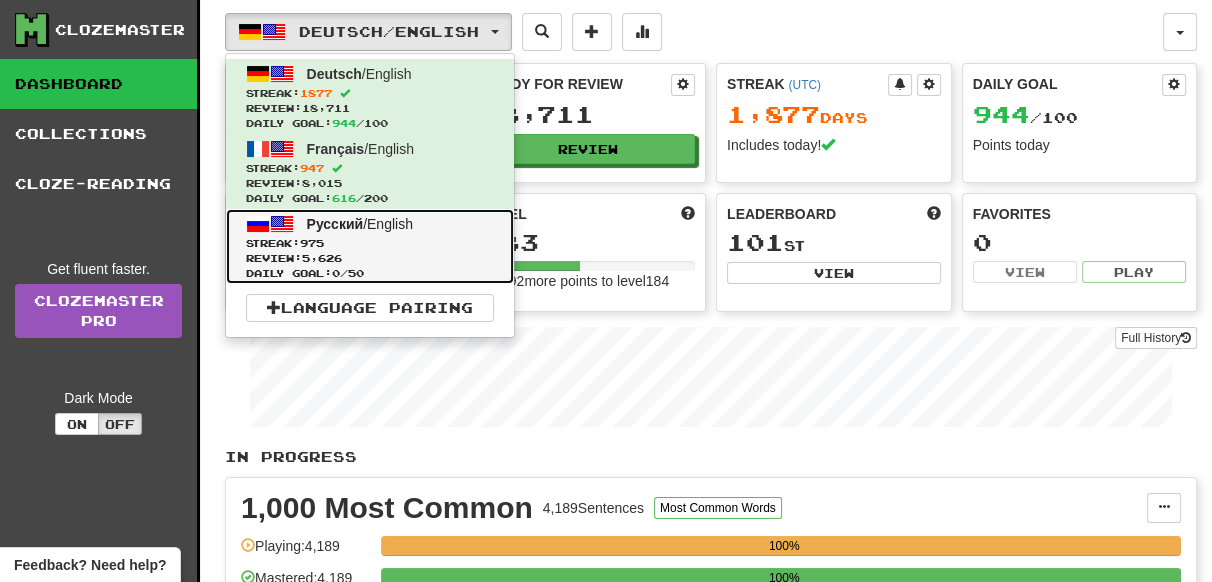 click on "Русский" at bounding box center [335, 224] 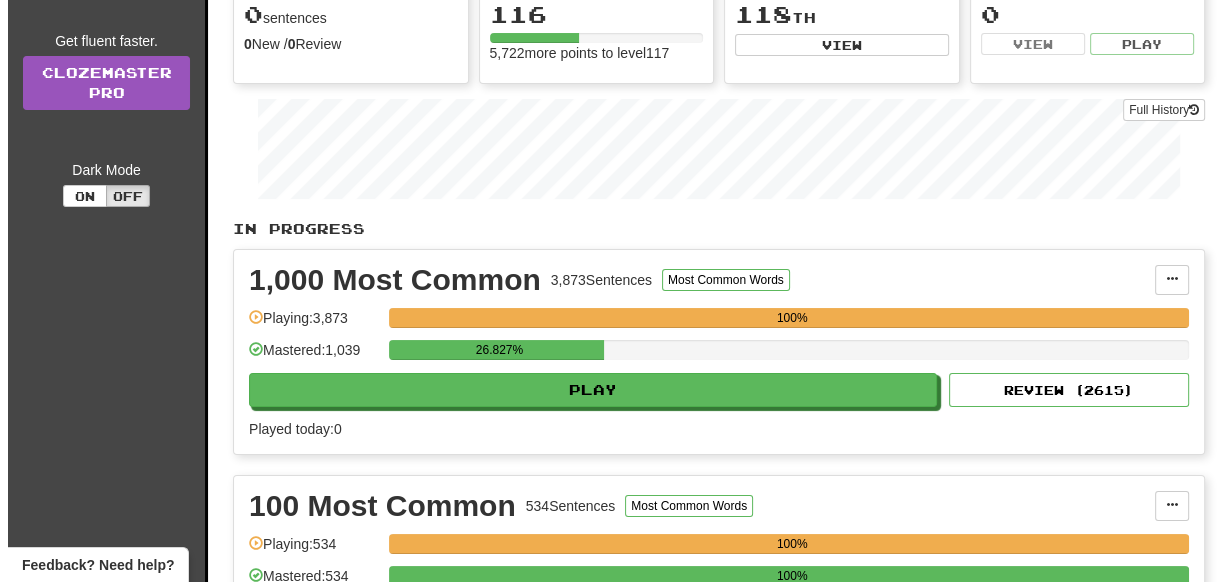 scroll, scrollTop: 363, scrollLeft: 0, axis: vertical 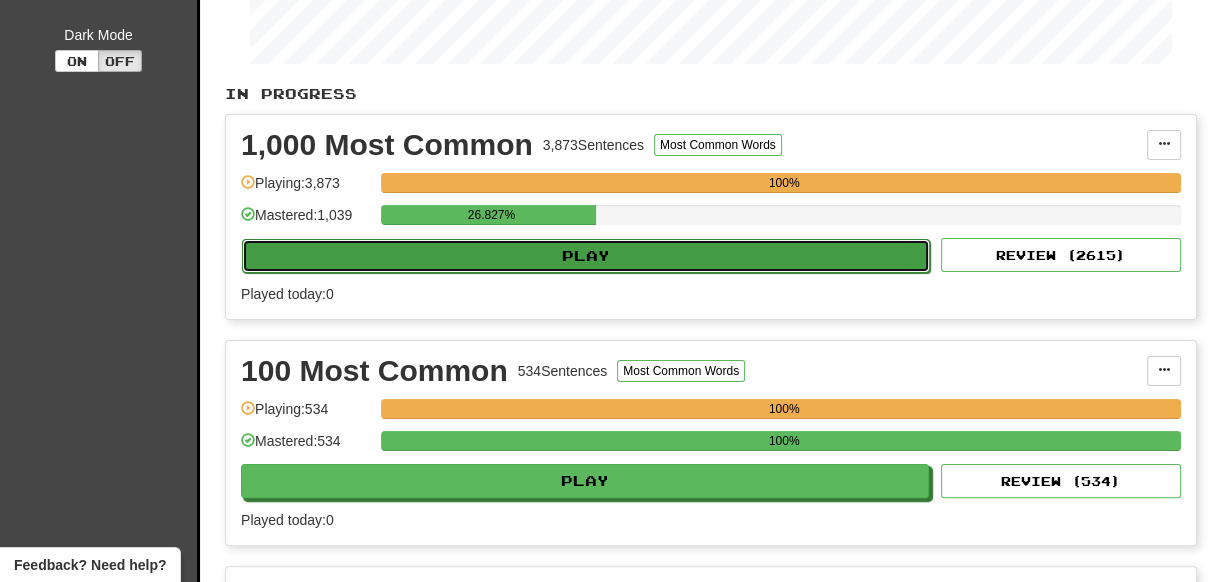 click on "Play" at bounding box center [586, 256] 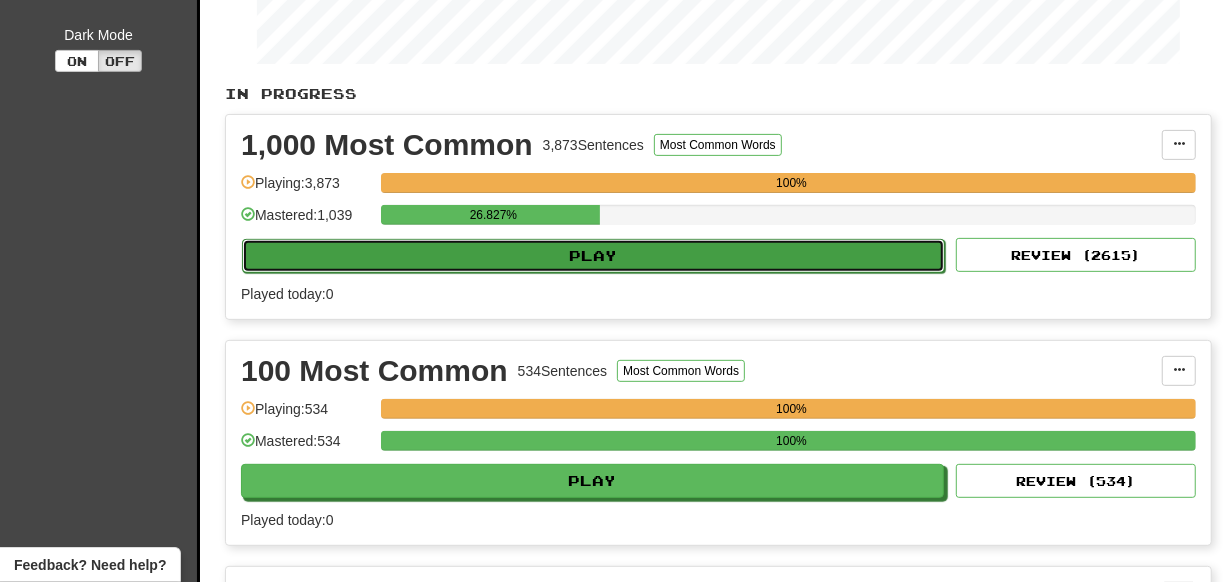 select on "**" 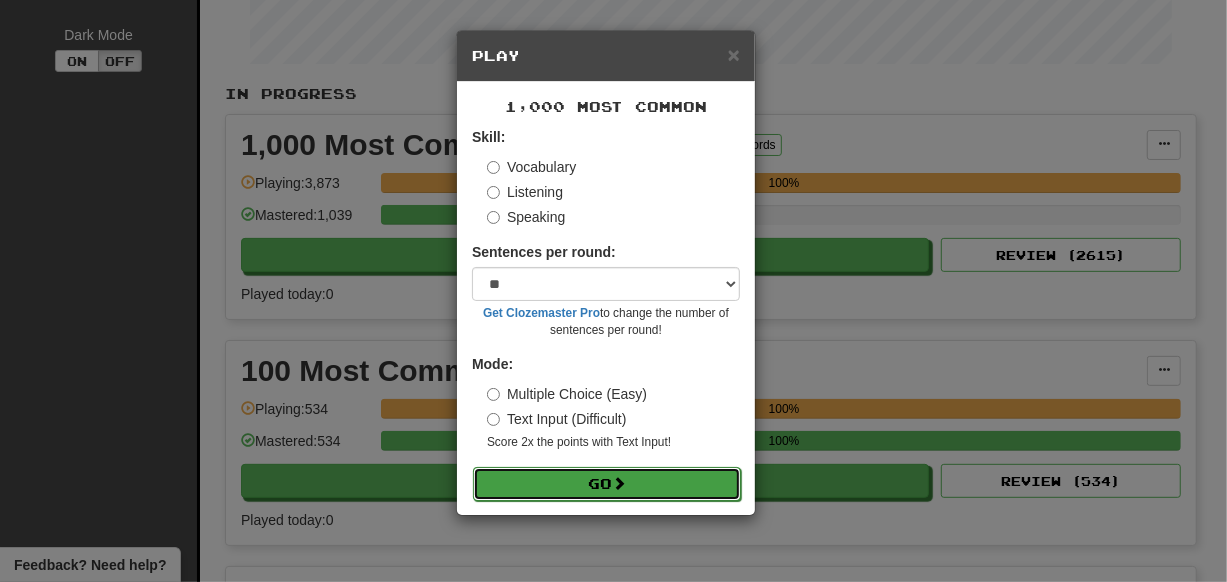 click on "Go" at bounding box center [607, 484] 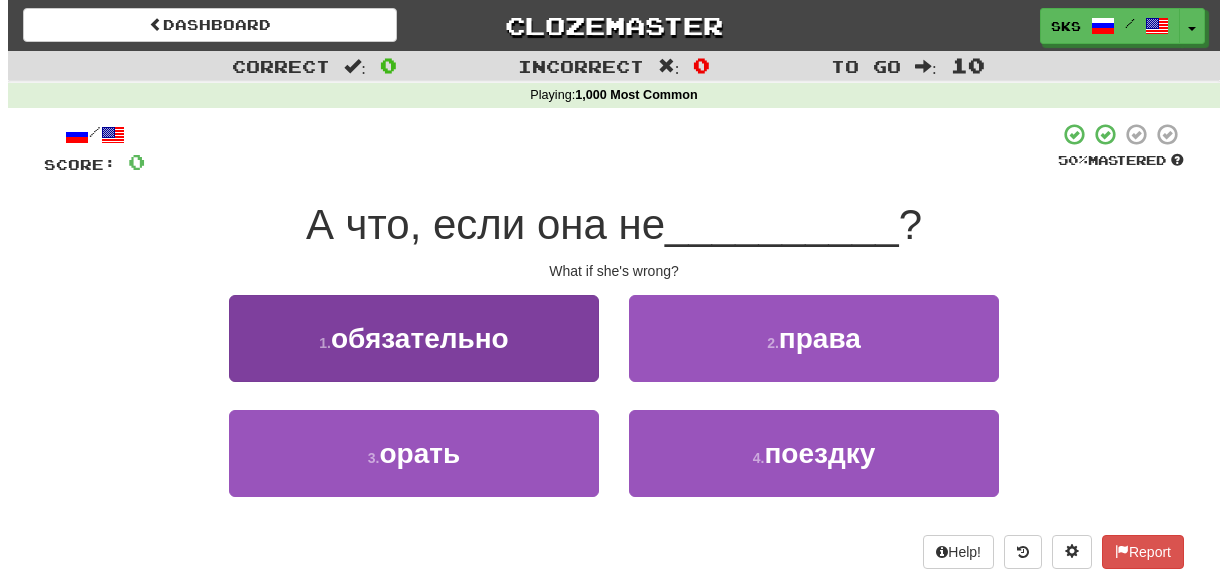 scroll, scrollTop: 0, scrollLeft: 0, axis: both 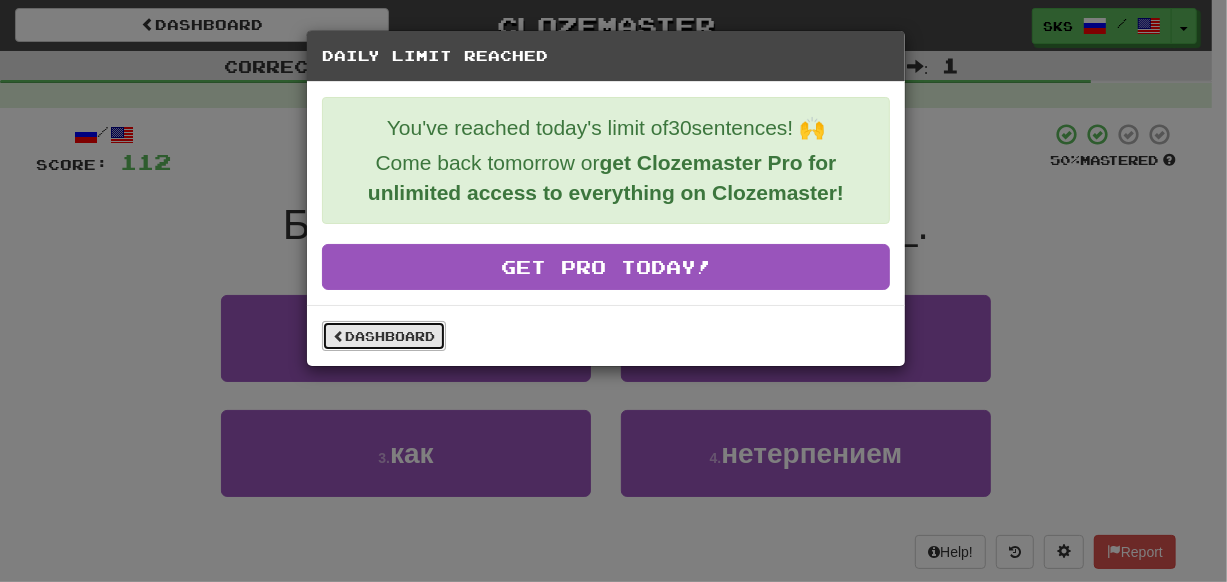 click on "Dashboard" at bounding box center (384, 336) 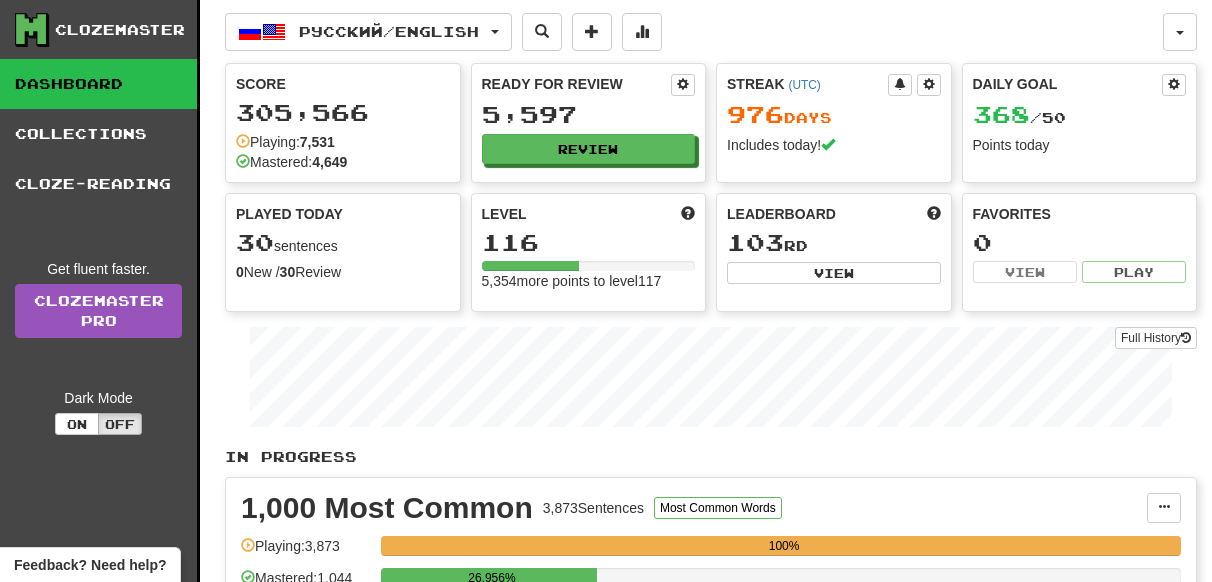 scroll, scrollTop: 0, scrollLeft: 0, axis: both 